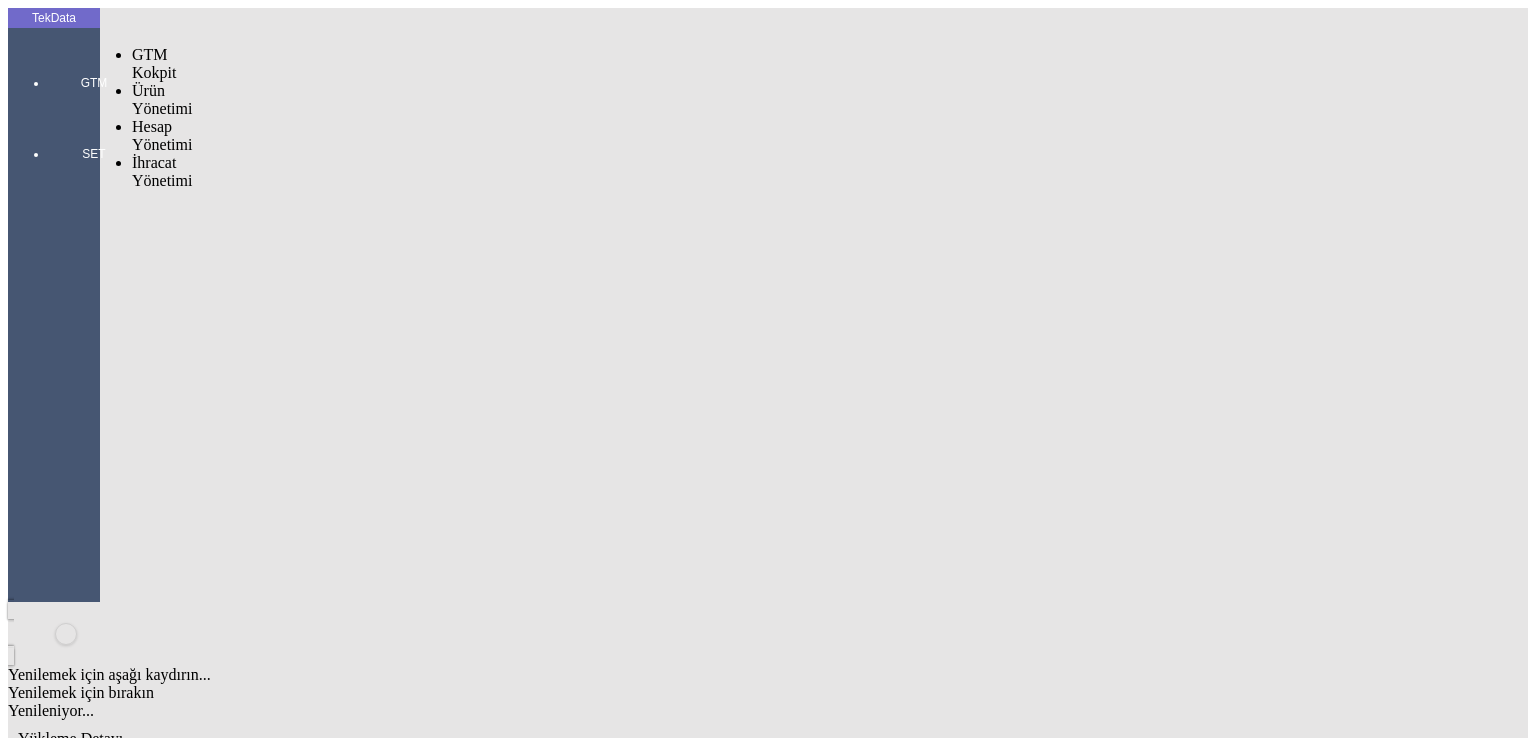 scroll, scrollTop: 0, scrollLeft: 0, axis: both 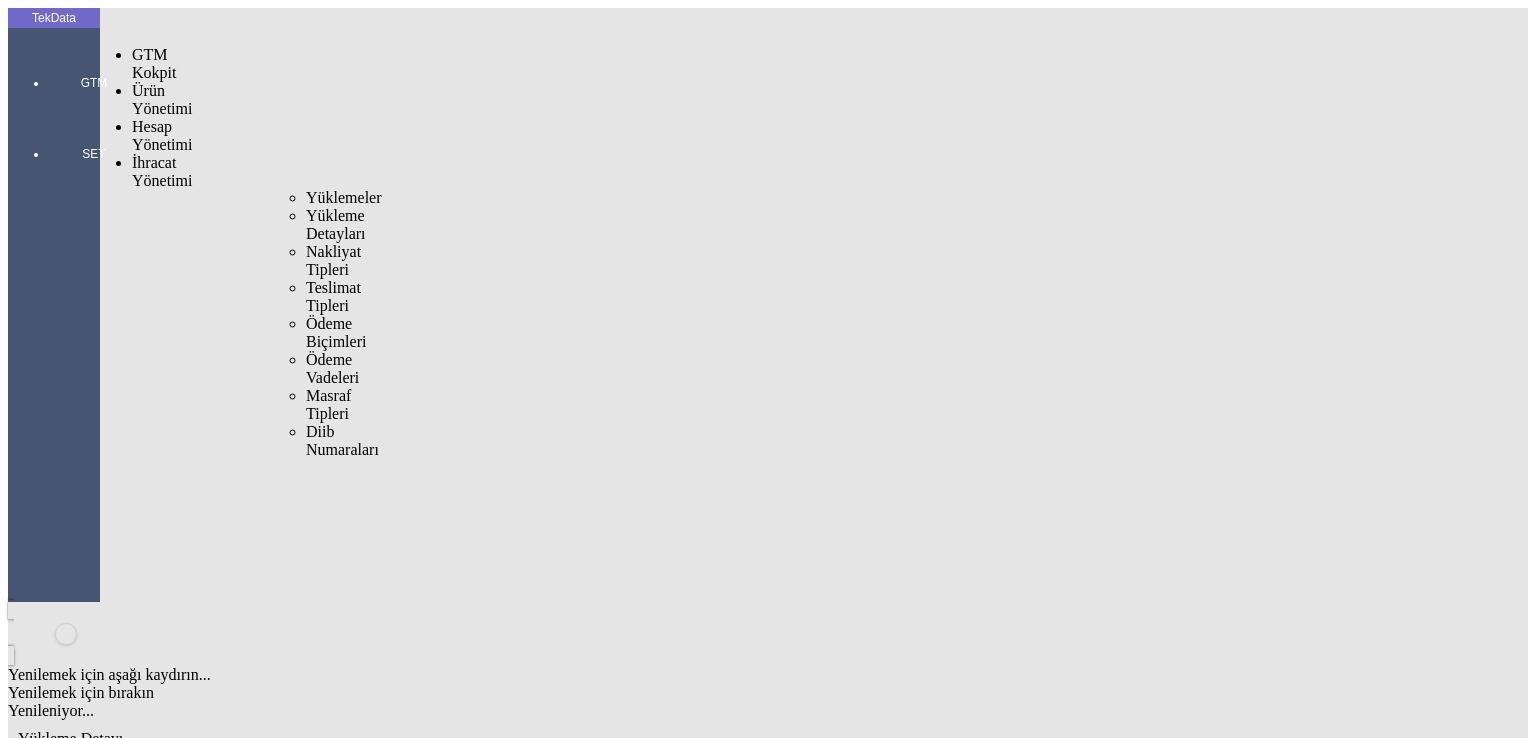 drag, startPoint x: 142, startPoint y: 116, endPoint x: 174, endPoint y: 114, distance: 32.06244 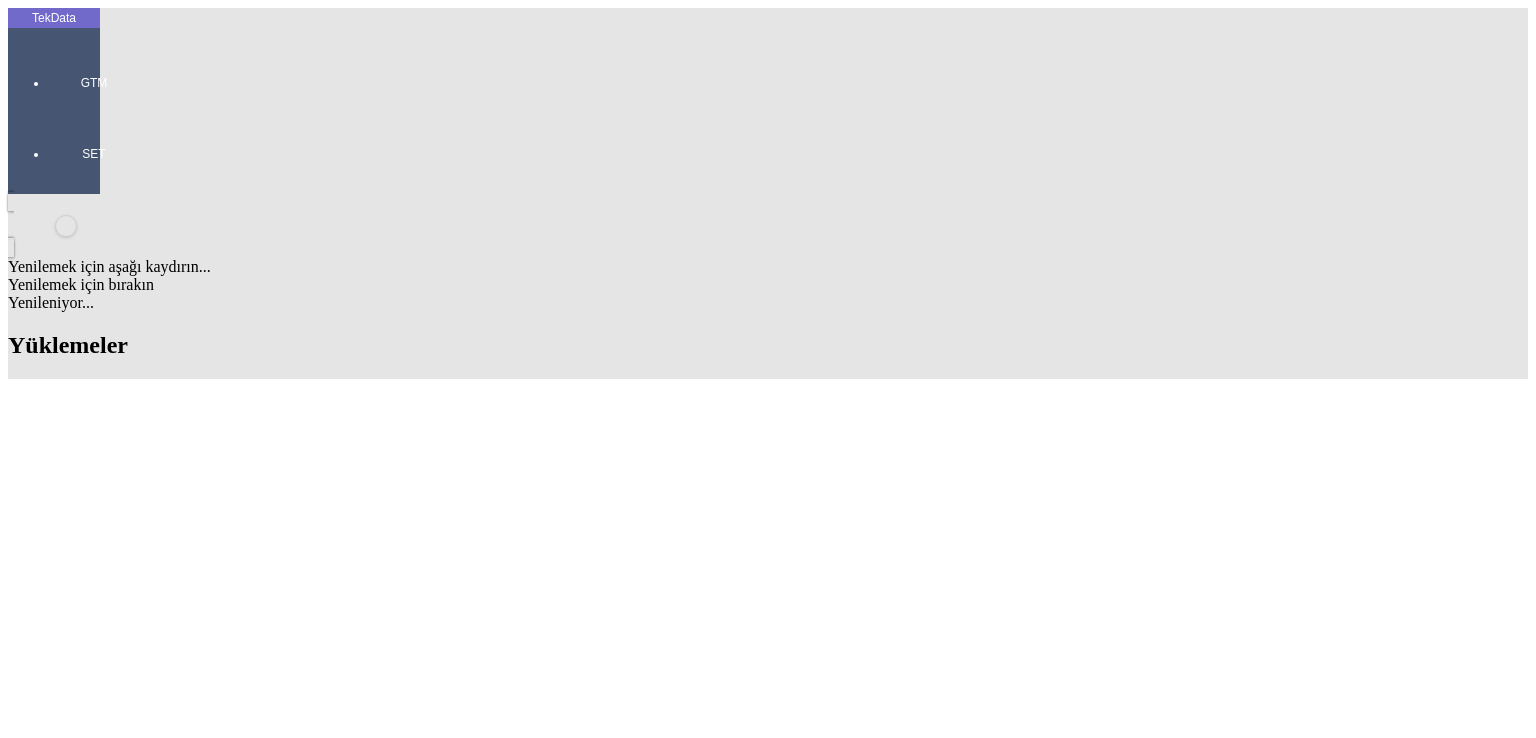 scroll, scrollTop: 1768, scrollLeft: 0, axis: vertical 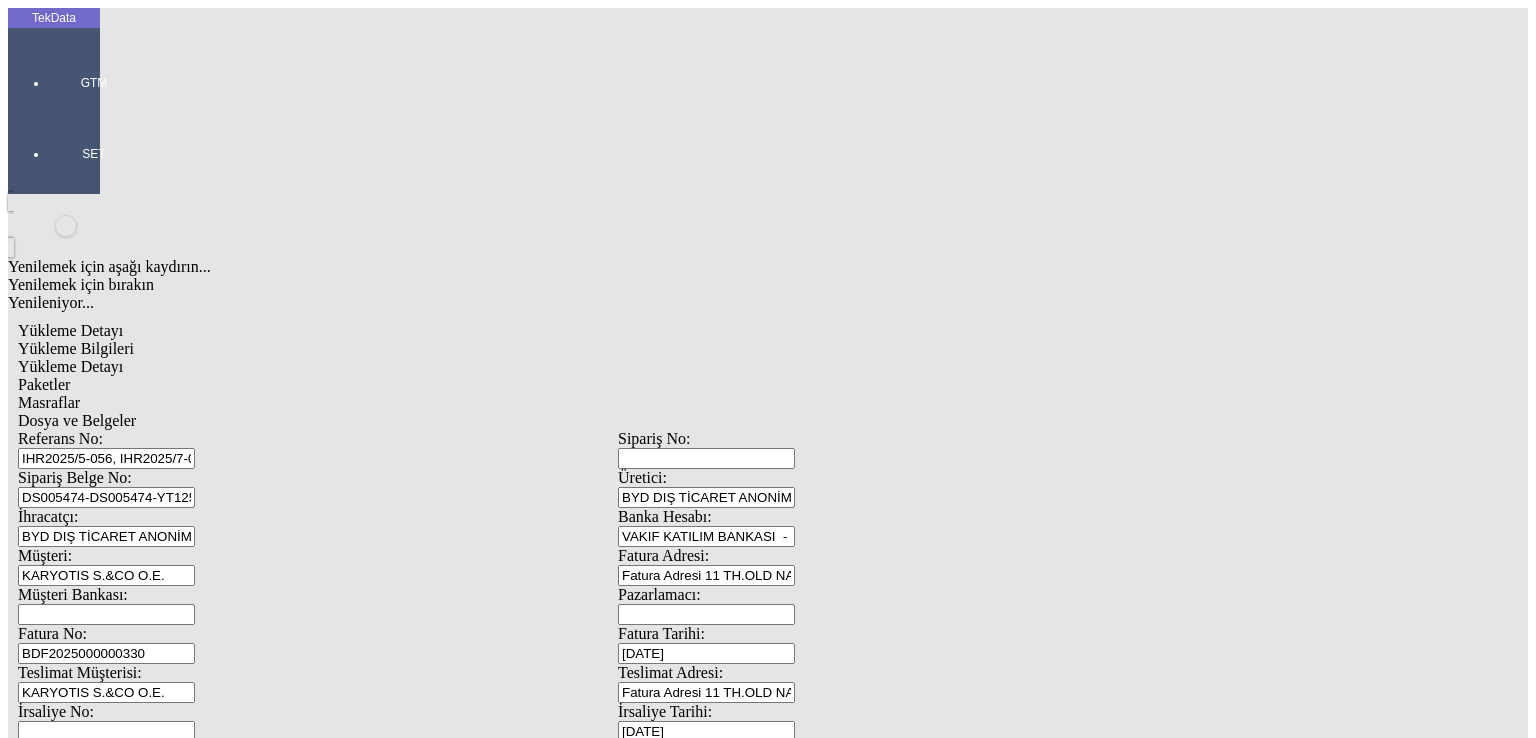 click on "Yükleme Detayı" 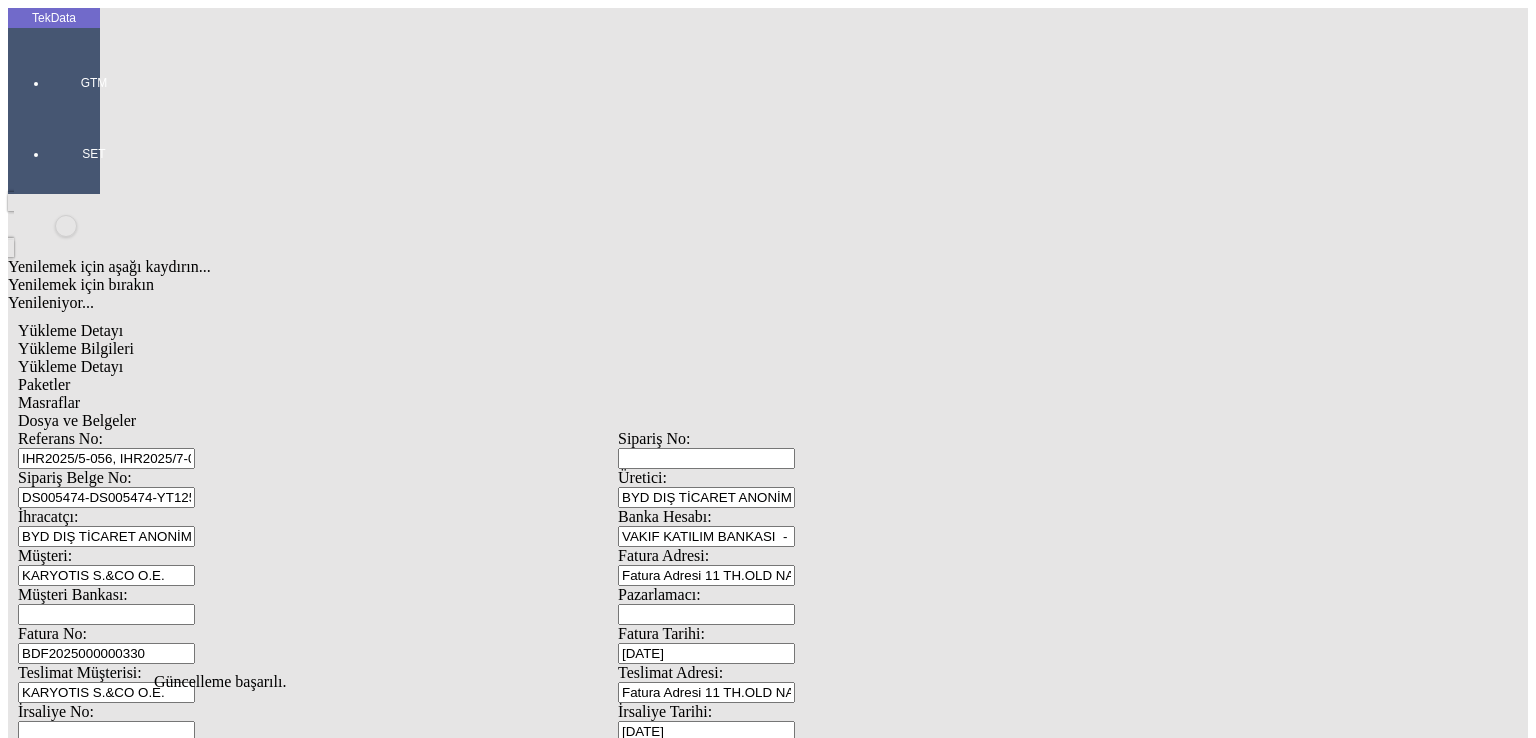 click on "Paketler" 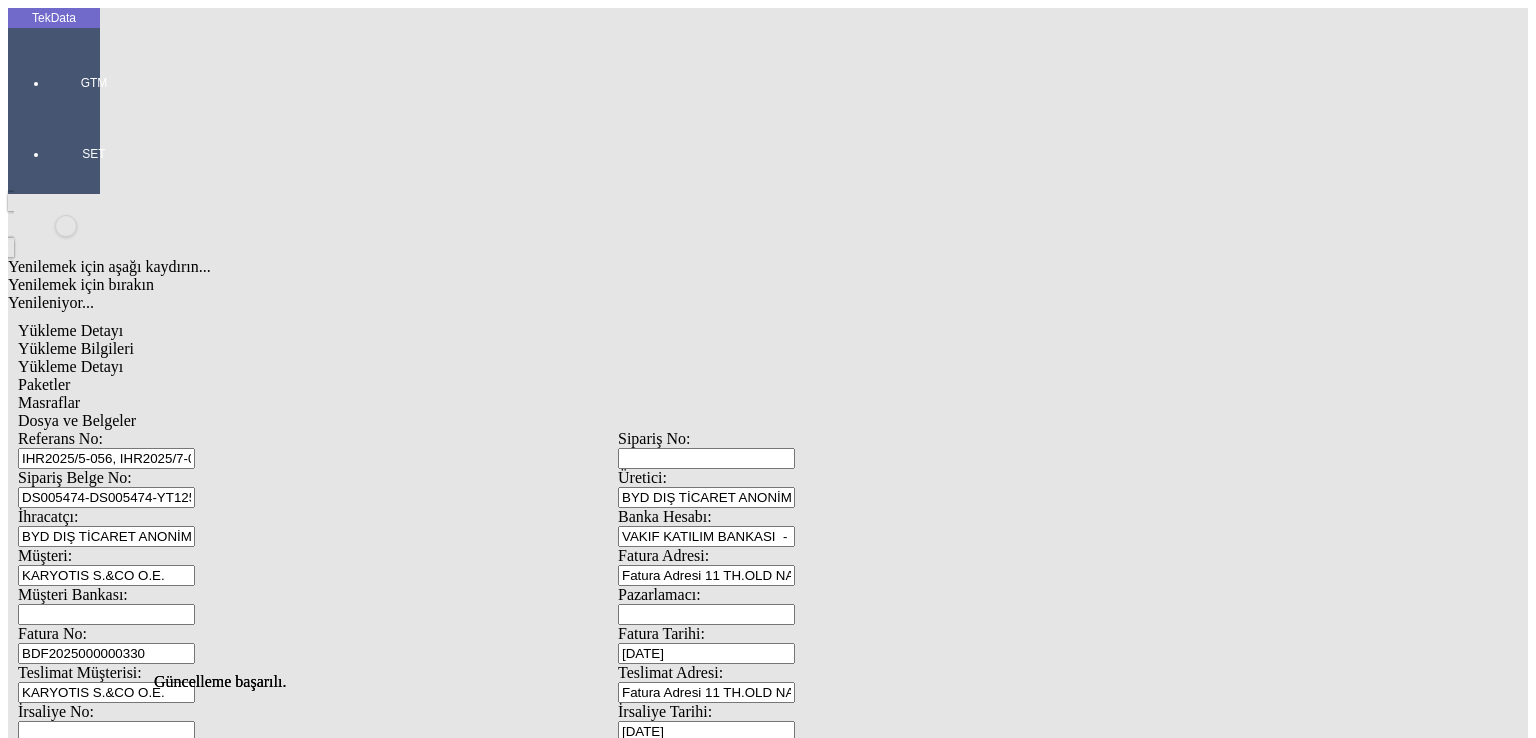 click on "Masraflar" 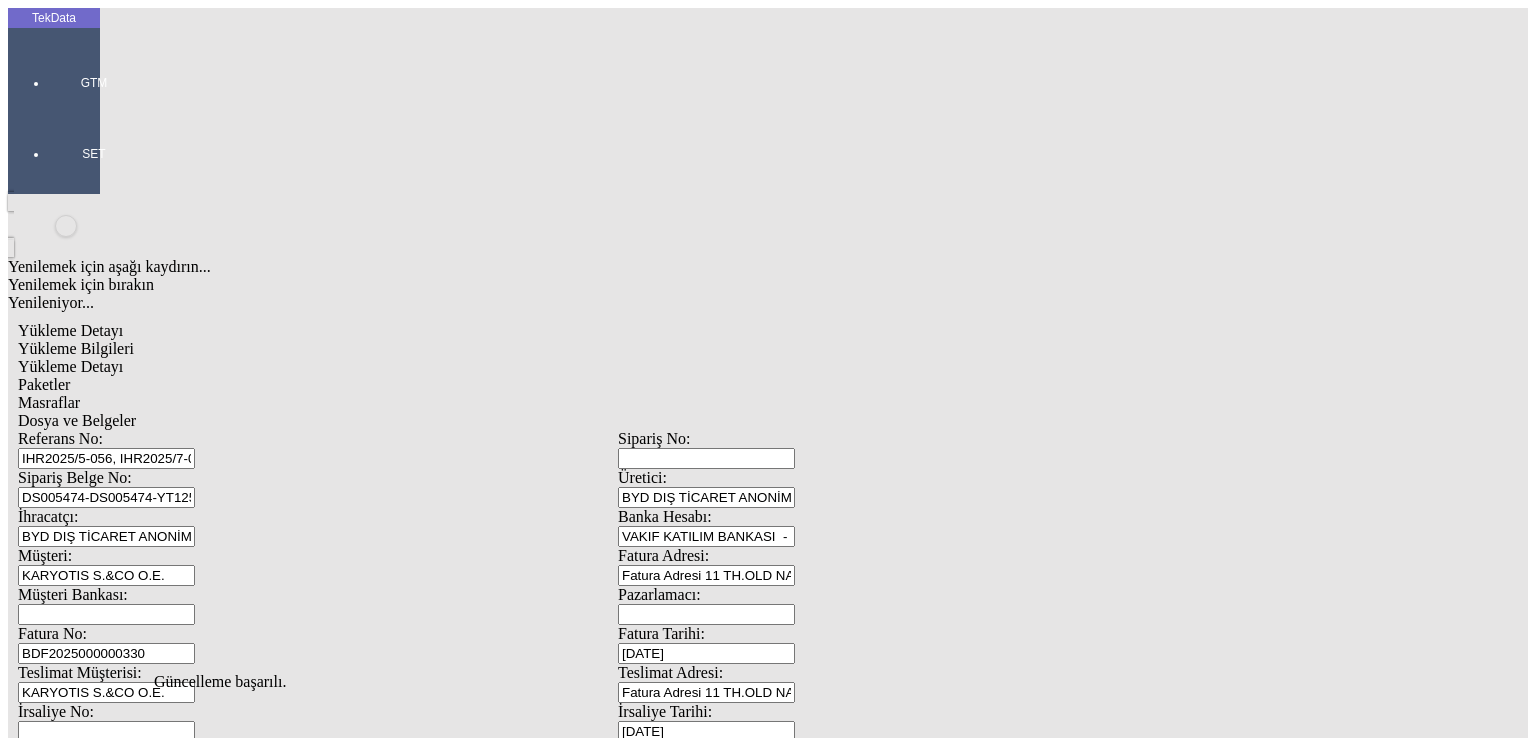 click on "Sil" 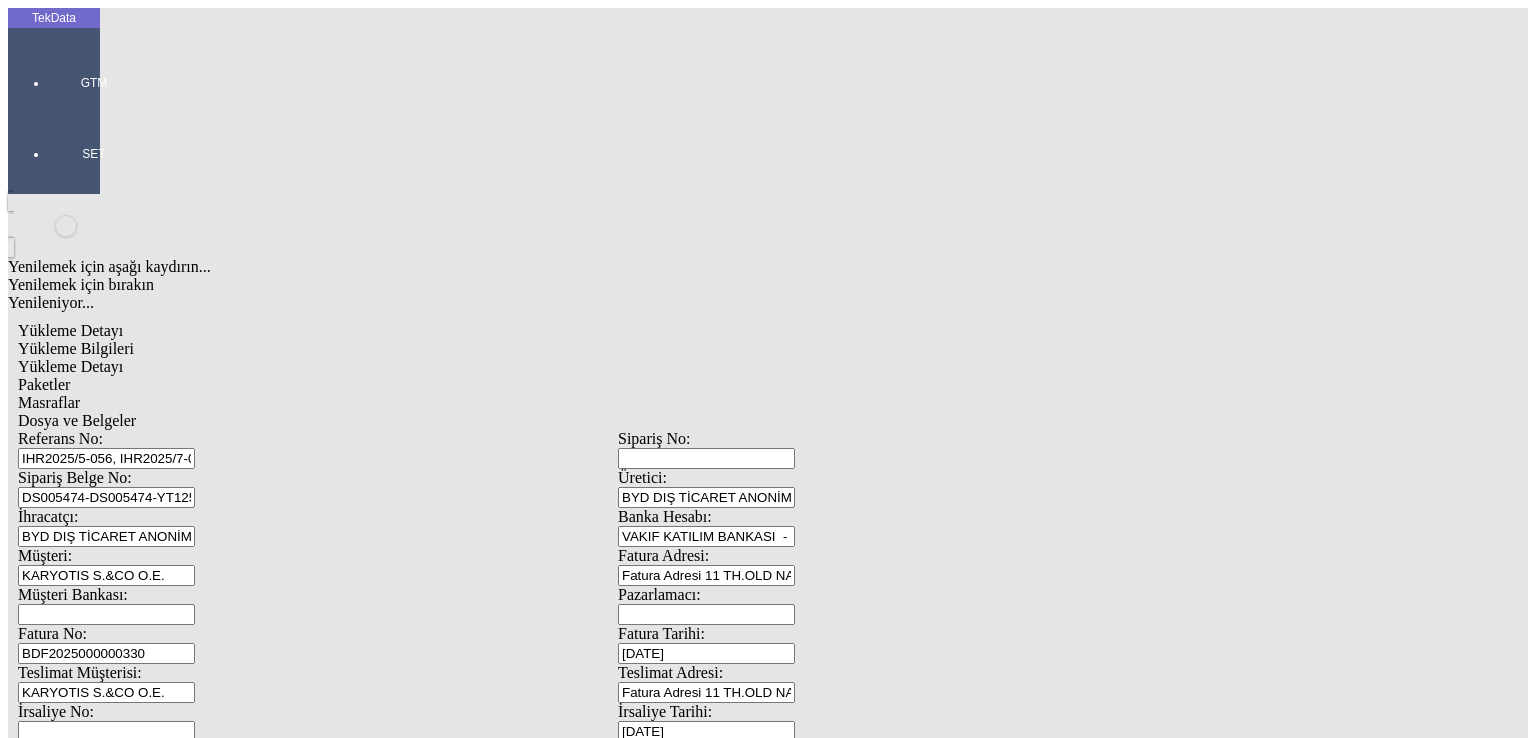 click on "Sil" 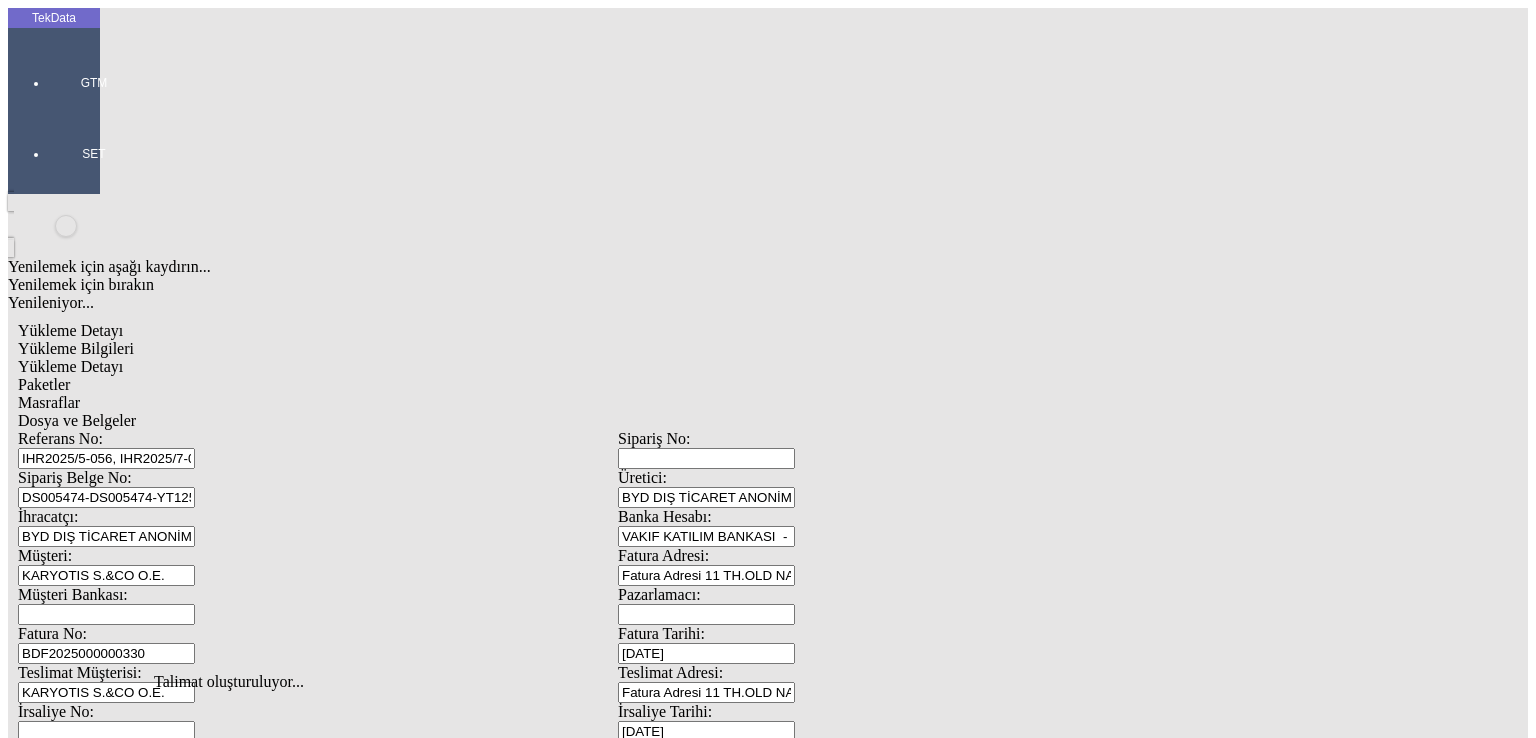 drag, startPoint x: 718, startPoint y: 102, endPoint x: 711, endPoint y: 110, distance: 10.630146 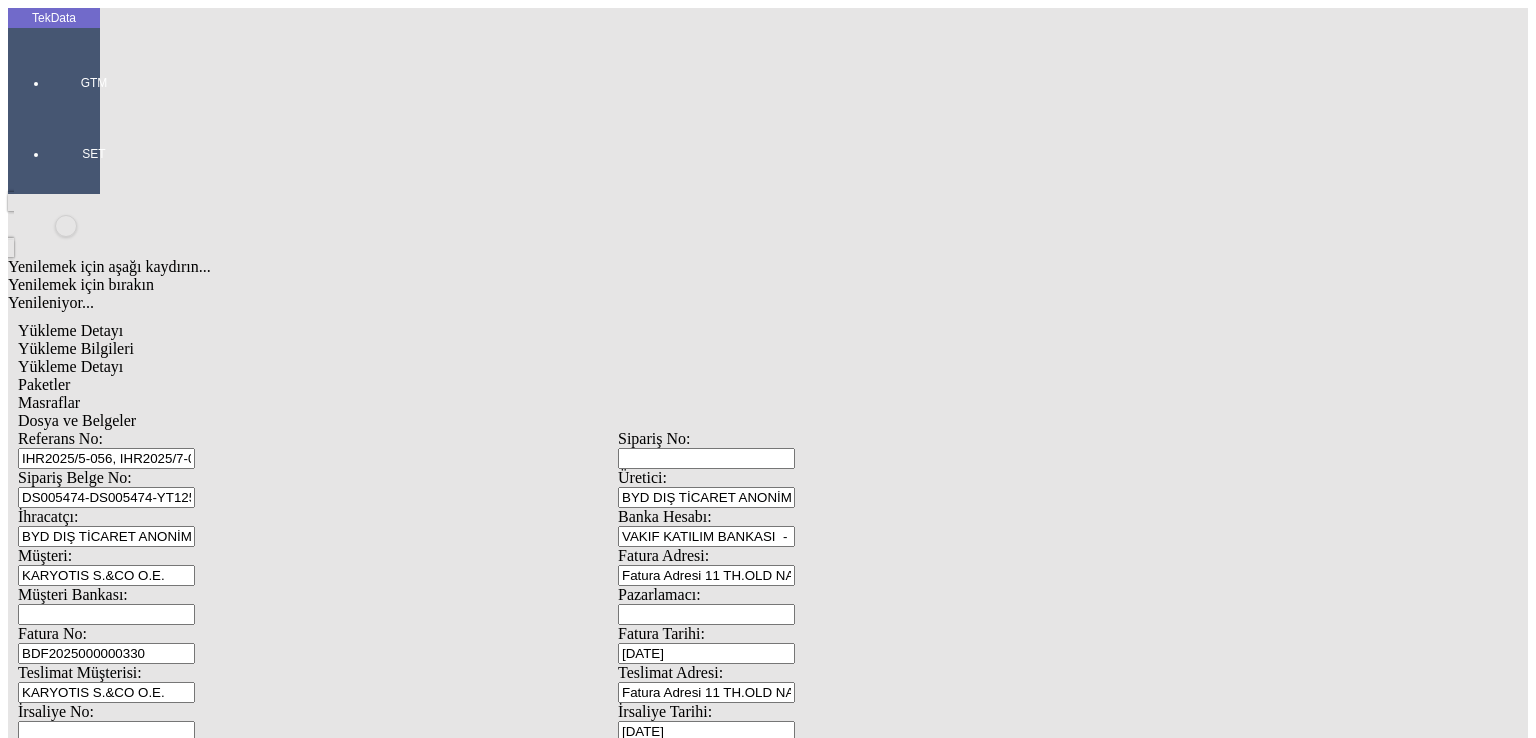 click on "İndir" 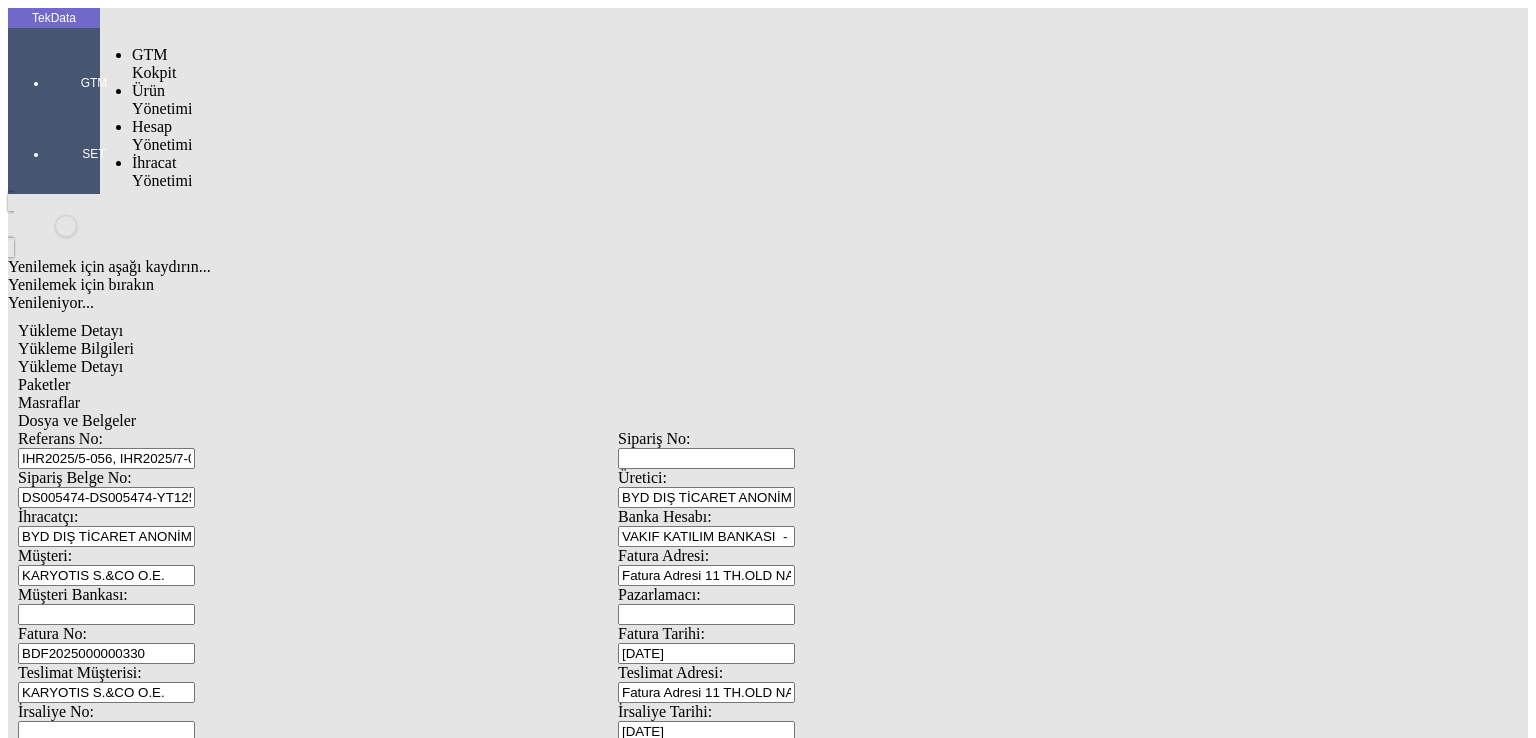 click at bounding box center [94, 111] 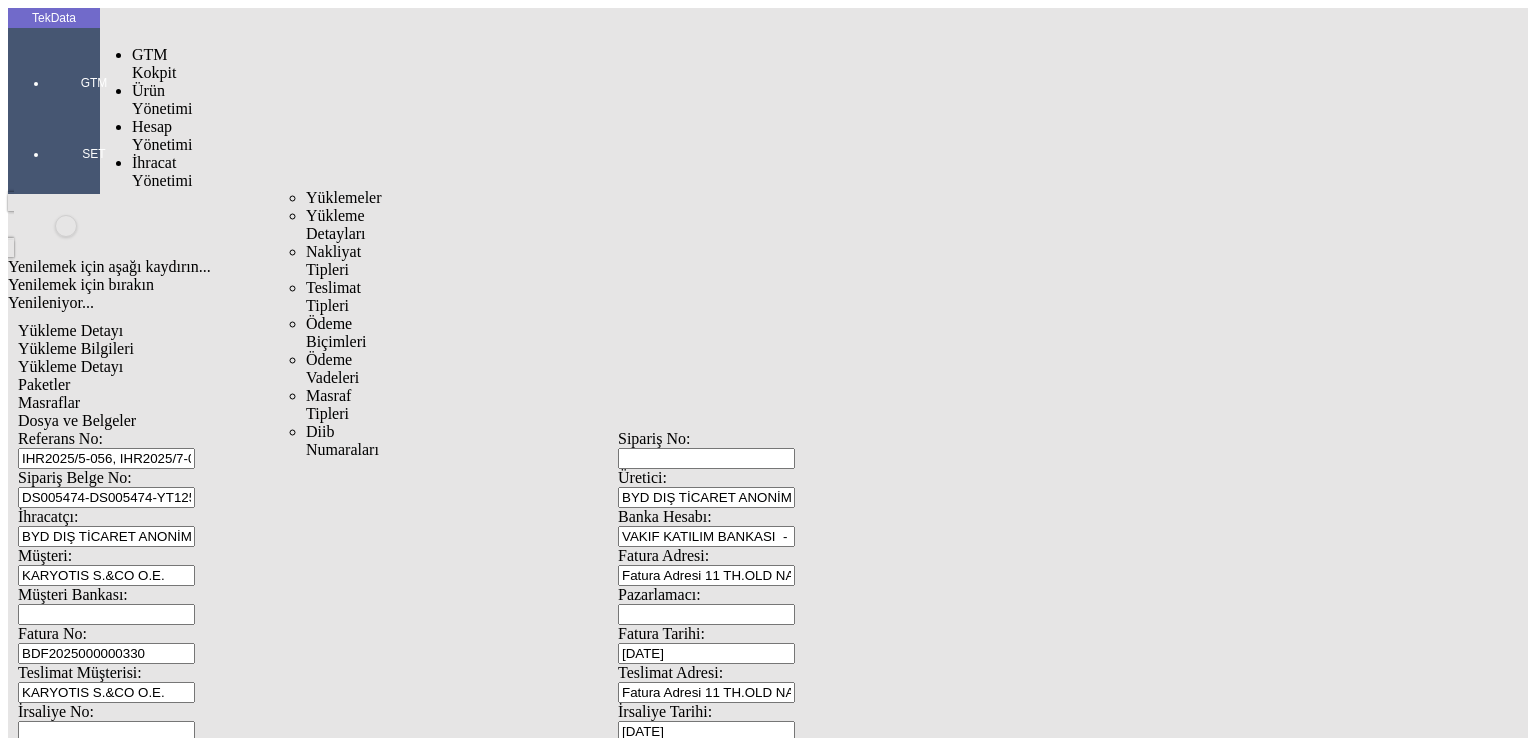 click on "İhracat Yönetimi" at bounding box center [162, 171] 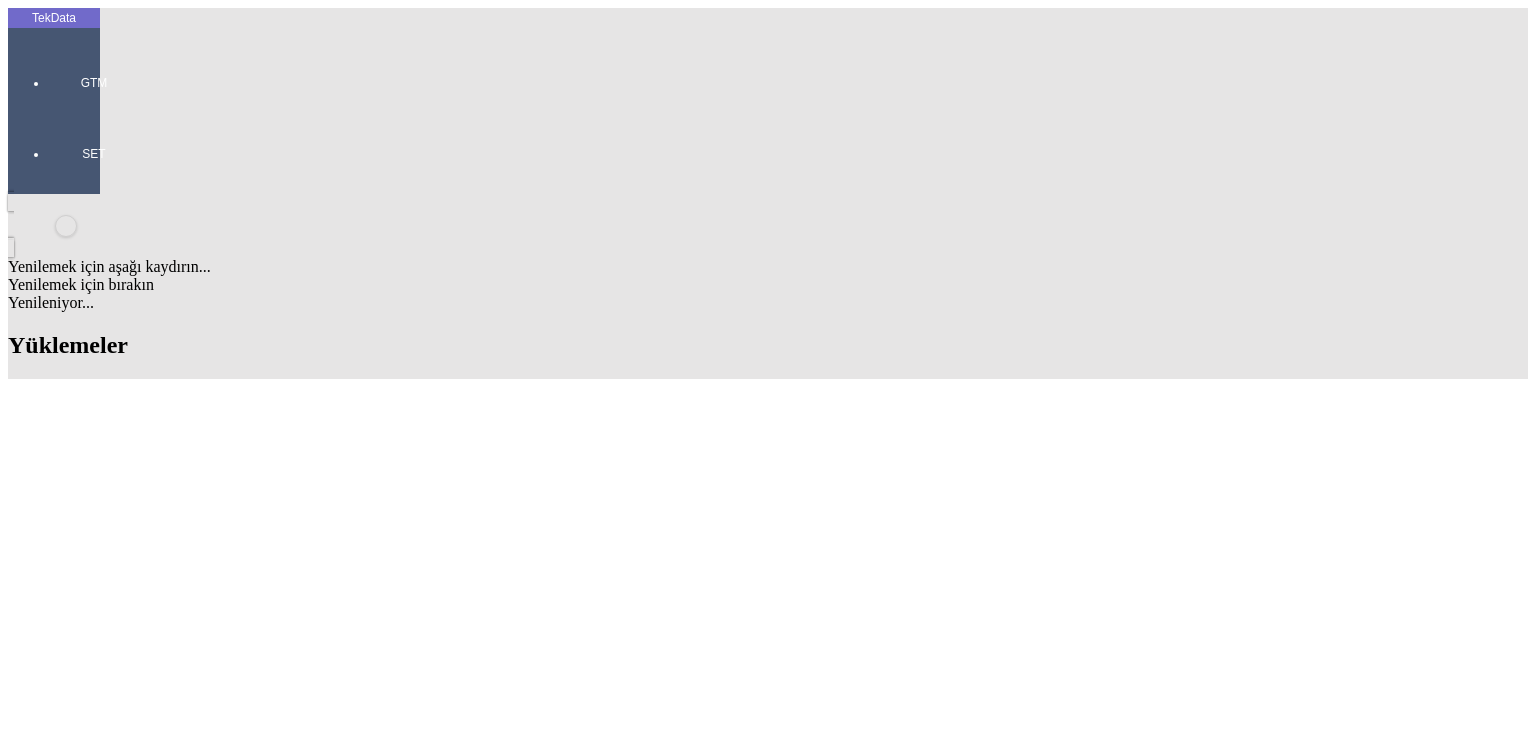 scroll, scrollTop: 1700, scrollLeft: 0, axis: vertical 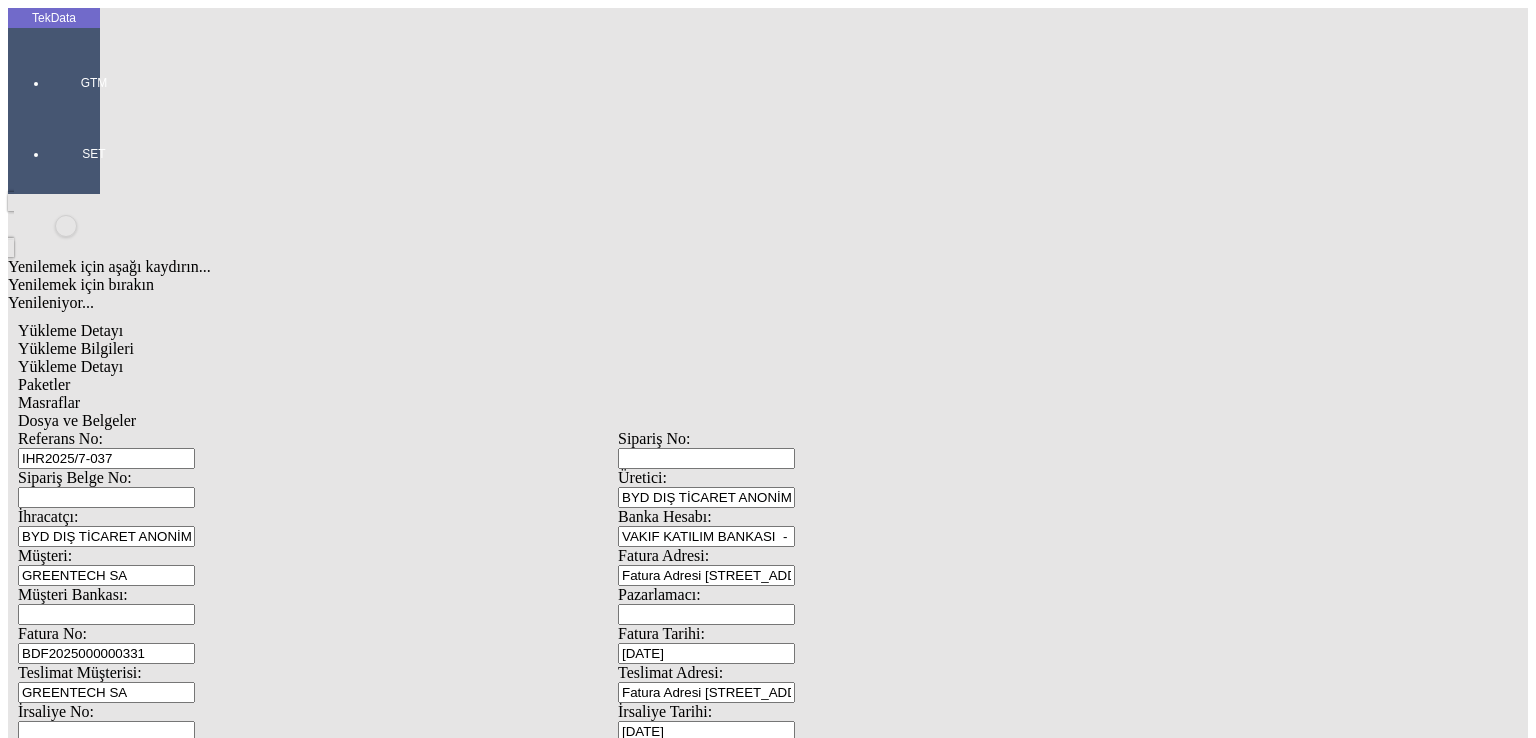 drag, startPoint x: 357, startPoint y: 146, endPoint x: 235, endPoint y: 148, distance: 122.016396 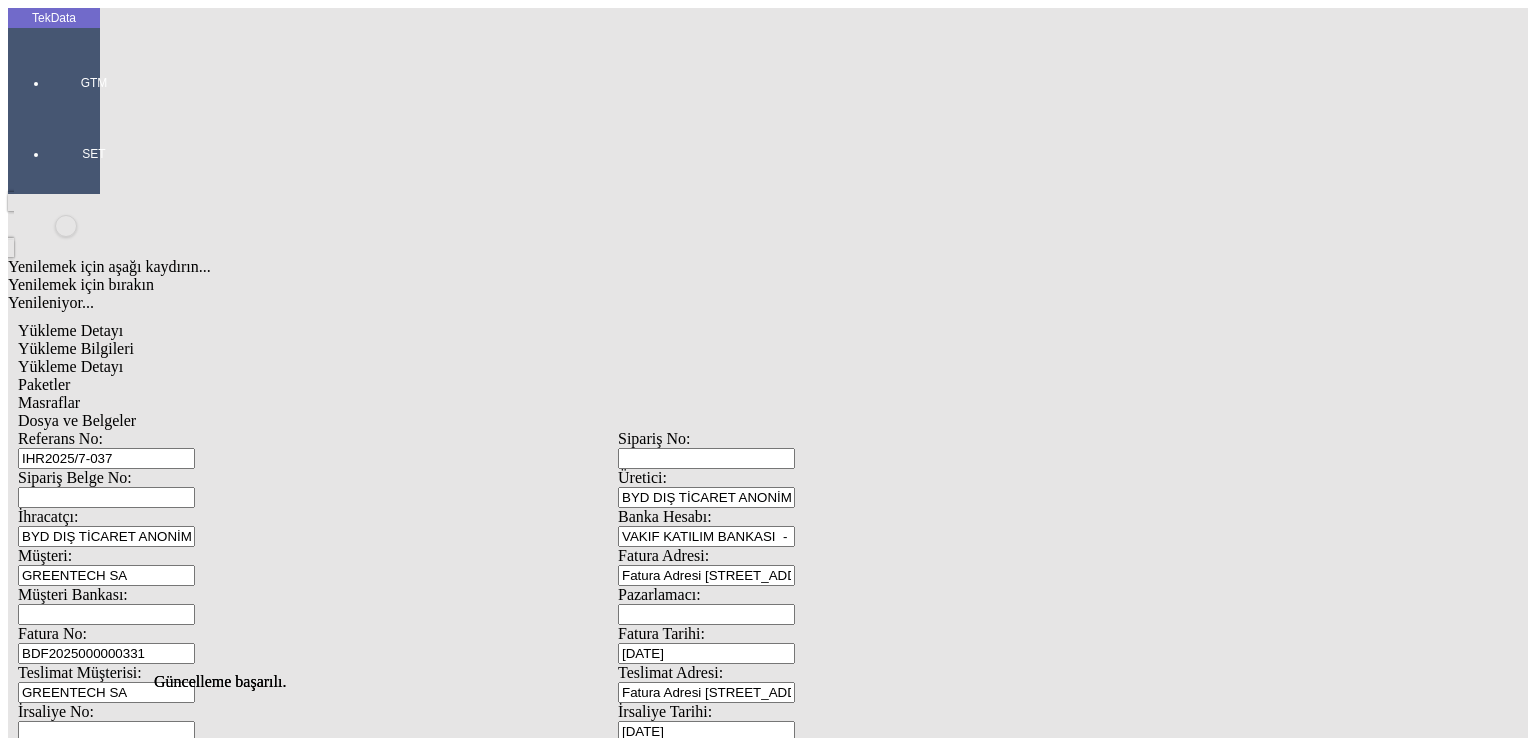scroll, scrollTop: 0, scrollLeft: 0, axis: both 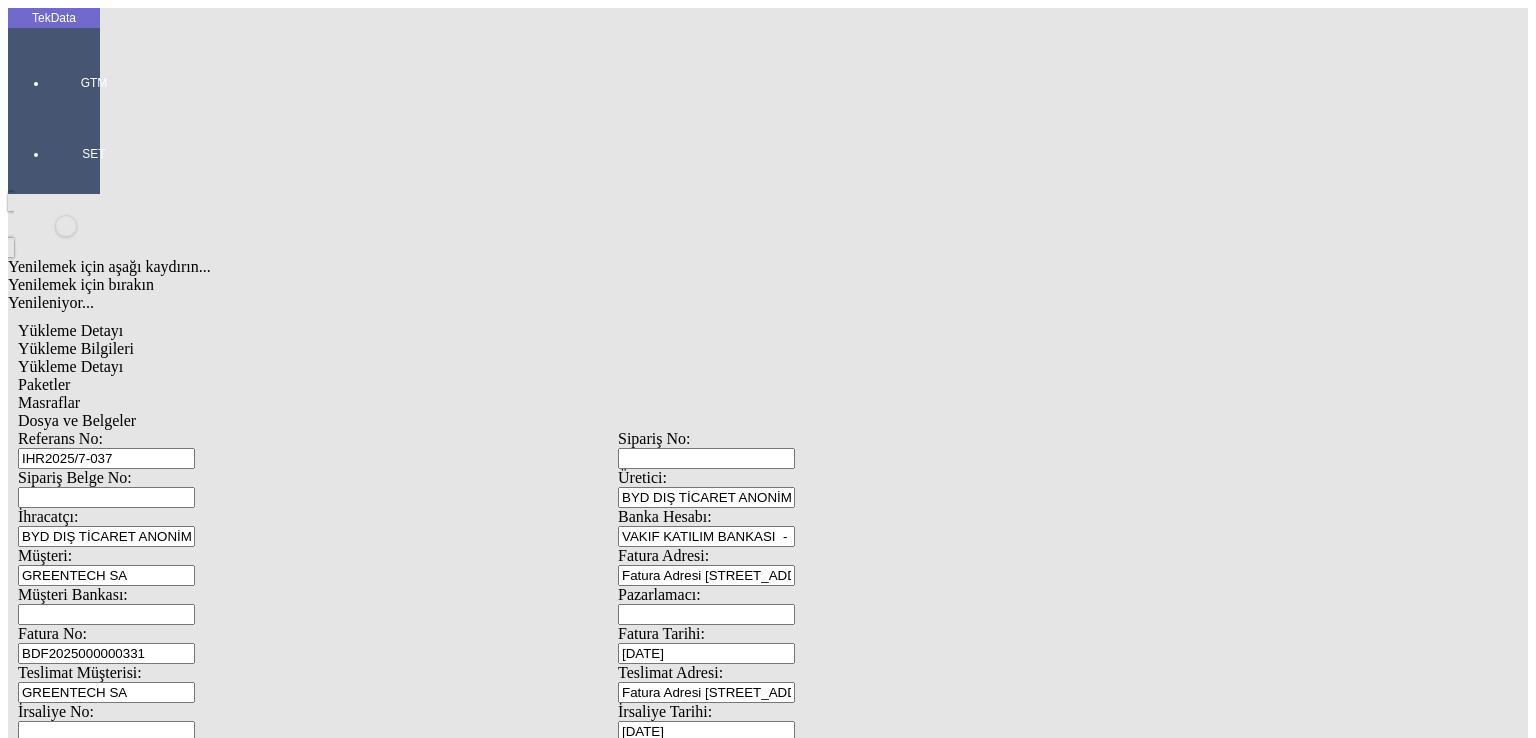 click on "Sil" 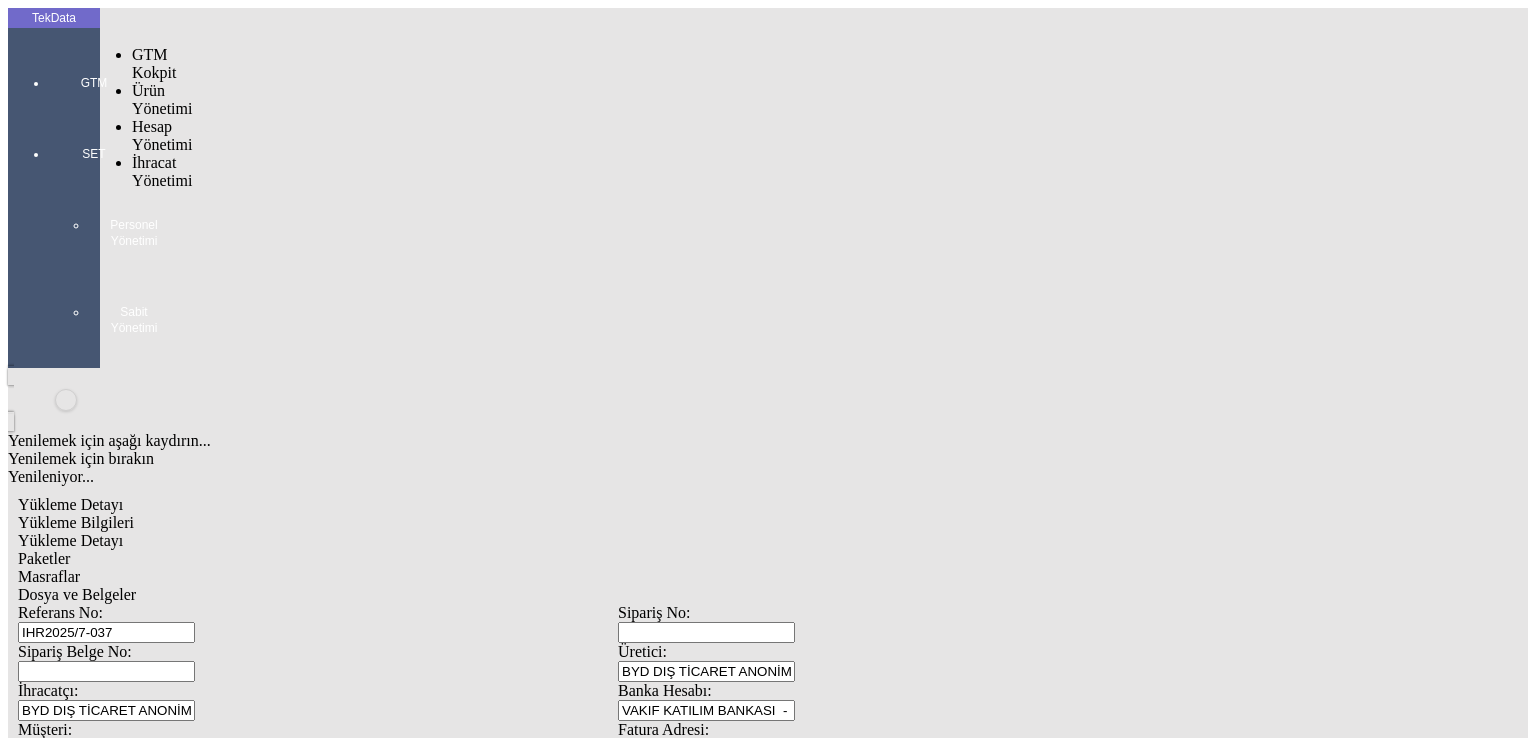 click at bounding box center [94, 111] 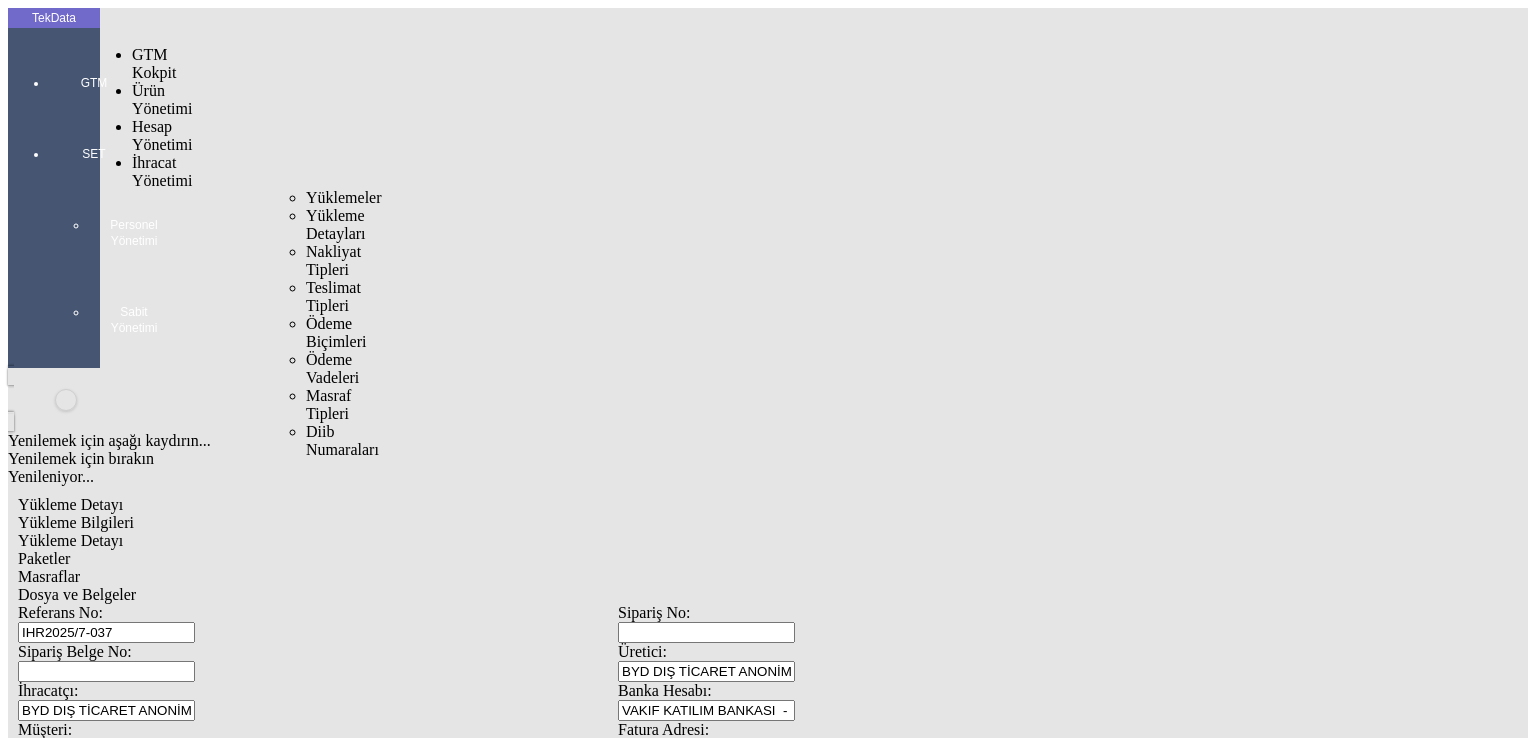 drag, startPoint x: 128, startPoint y: 112, endPoint x: 207, endPoint y: 112, distance: 79 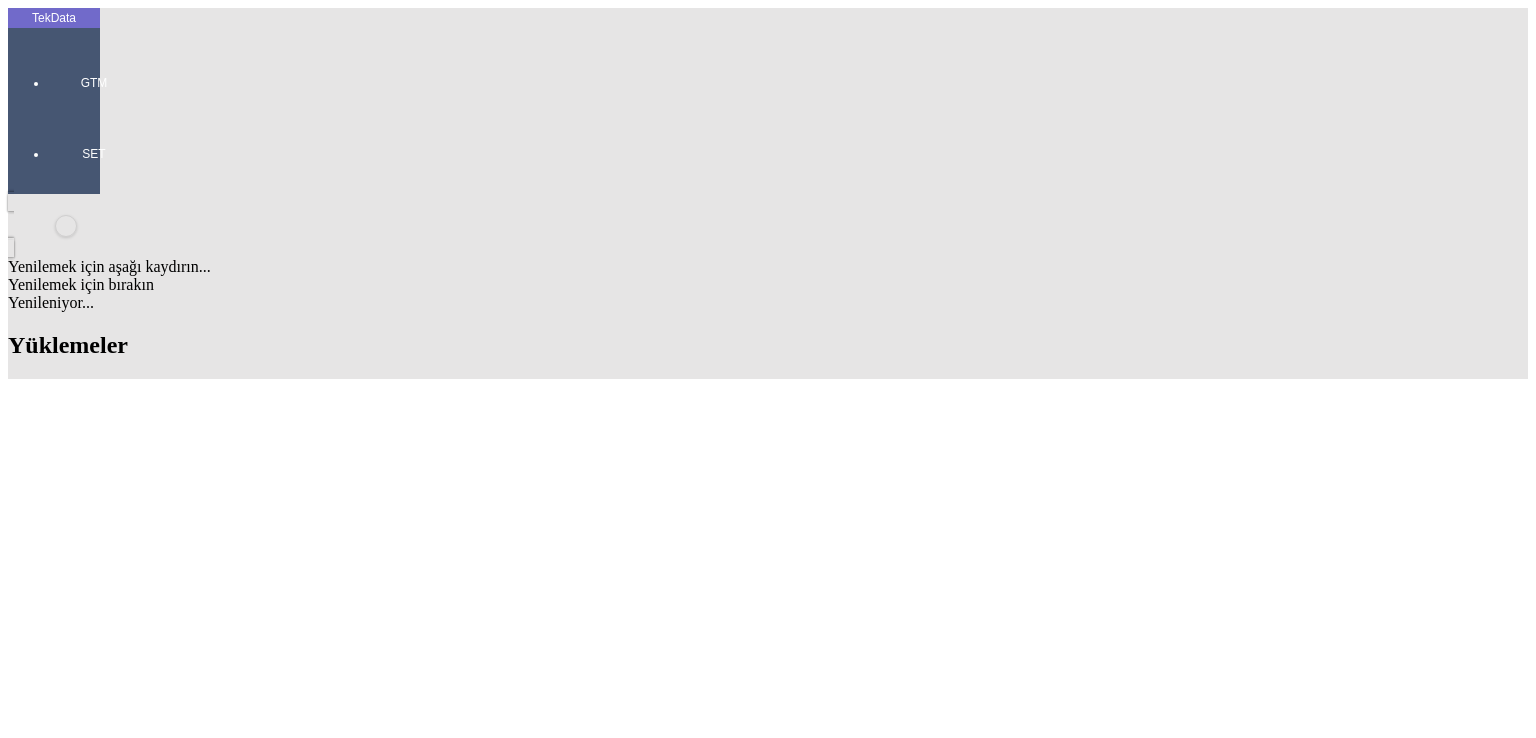 scroll, scrollTop: 1800, scrollLeft: 0, axis: vertical 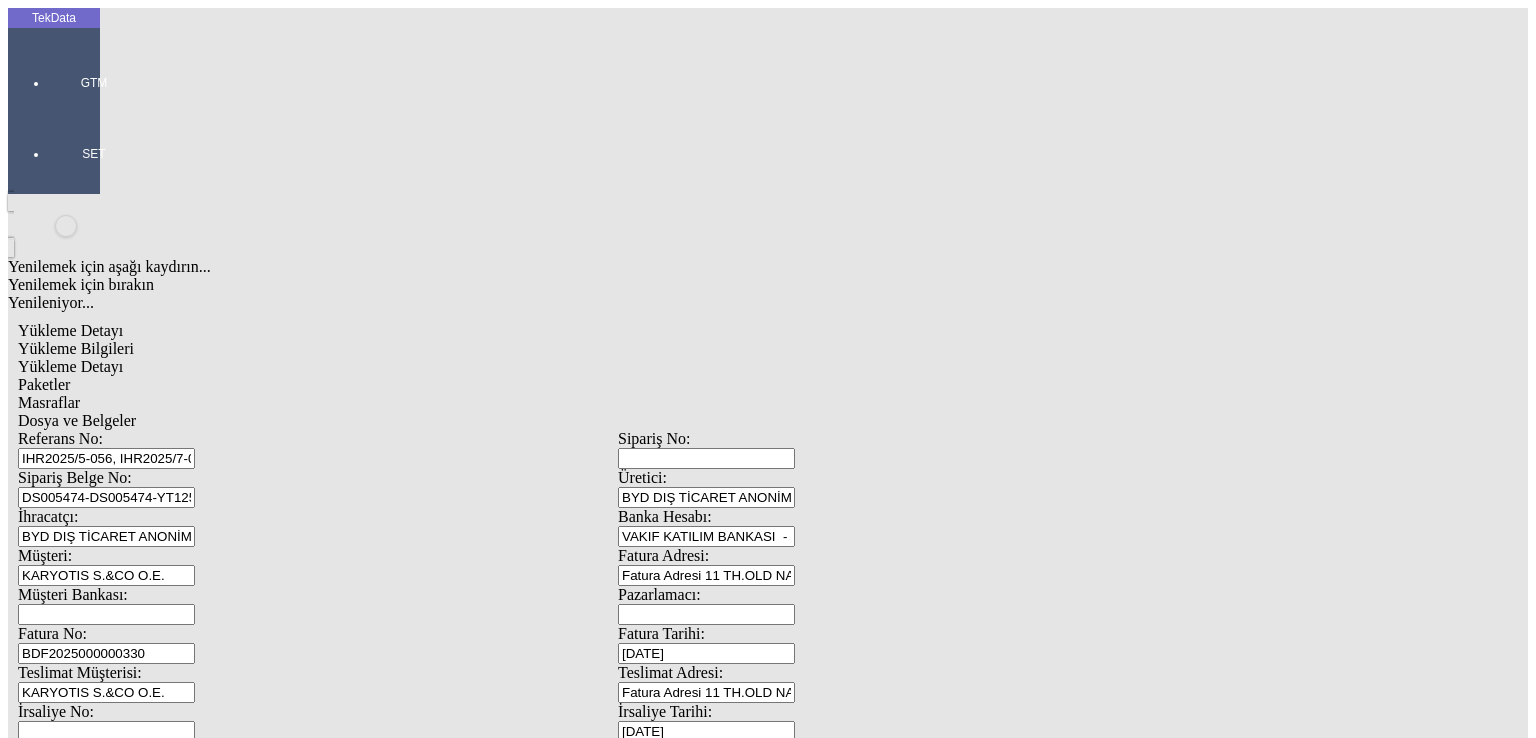 click on "Yükleme Detayı" 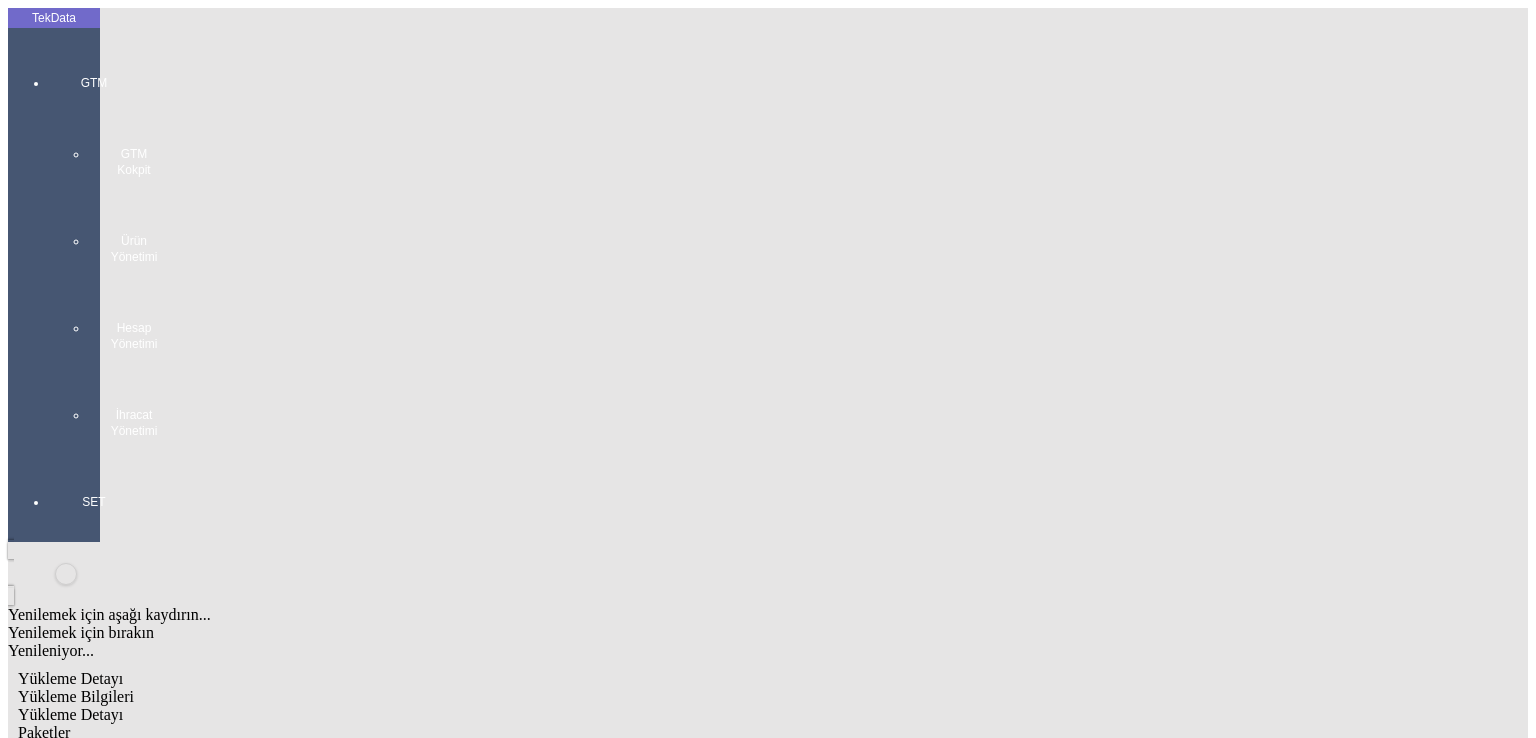 scroll, scrollTop: 381, scrollLeft: 0, axis: vertical 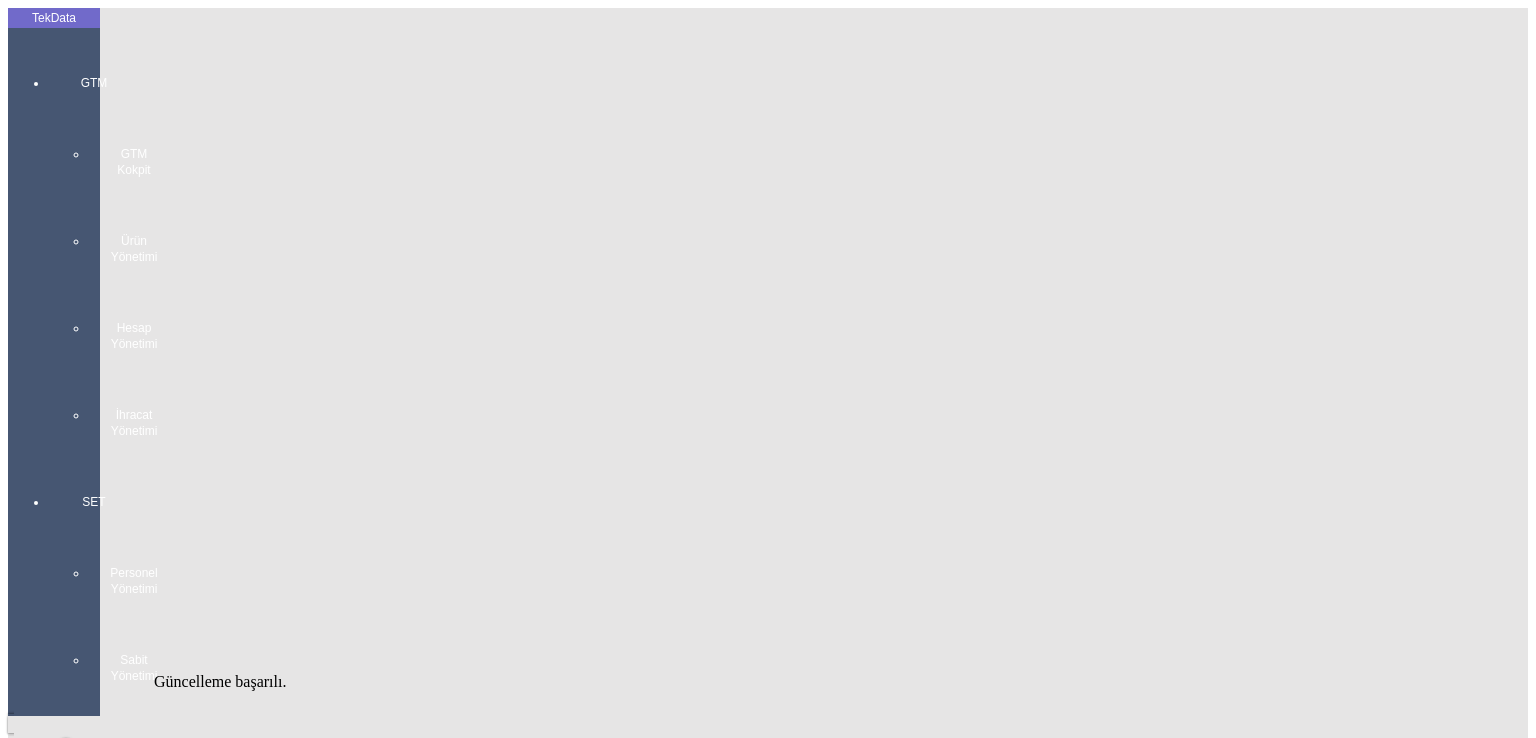 click on "GTM  GTM Kokpit  Ürün Yönetimi  Hesap Yönetimi  İhracat Yönetimi" at bounding box center [94, 249] 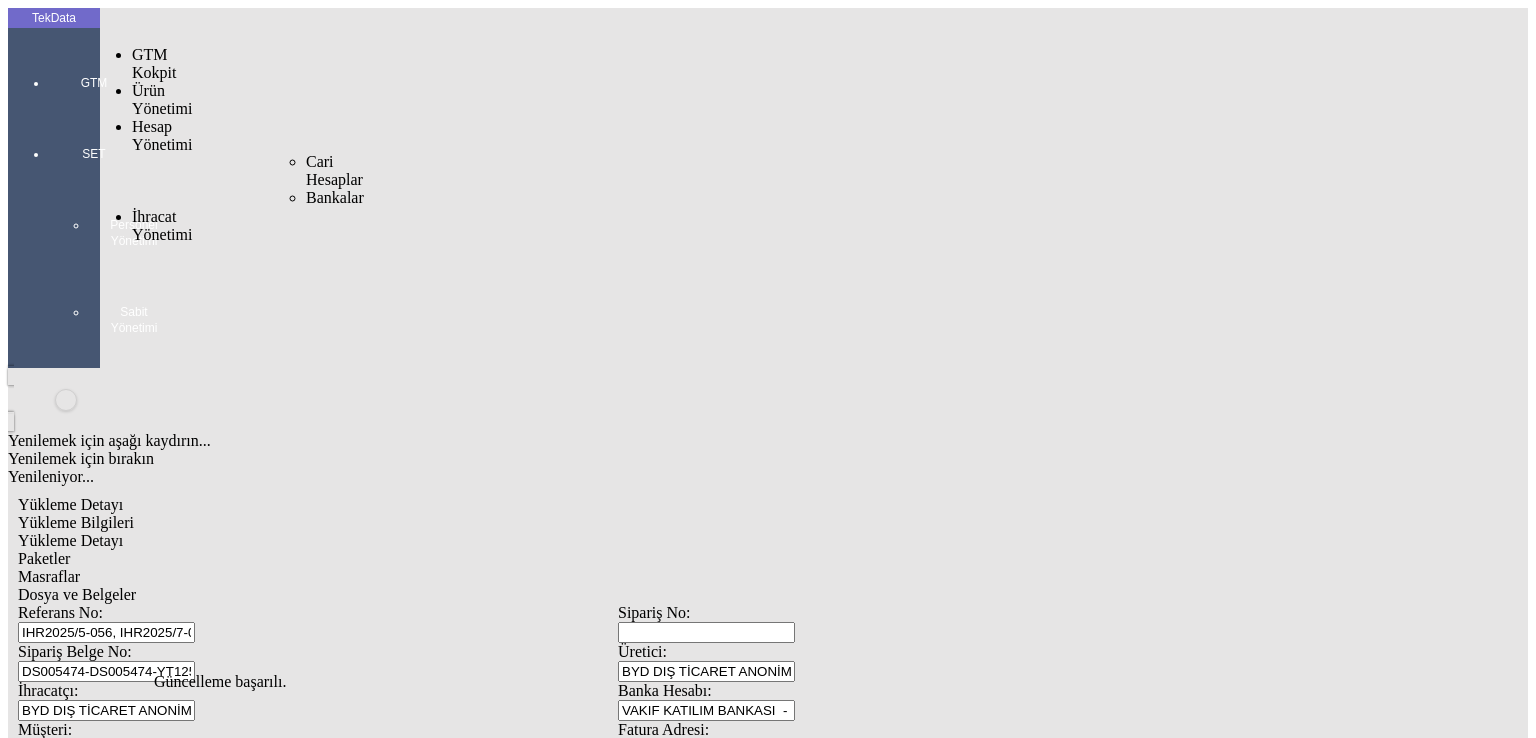 drag, startPoint x: 124, startPoint y: 104, endPoint x: 136, endPoint y: 109, distance: 13 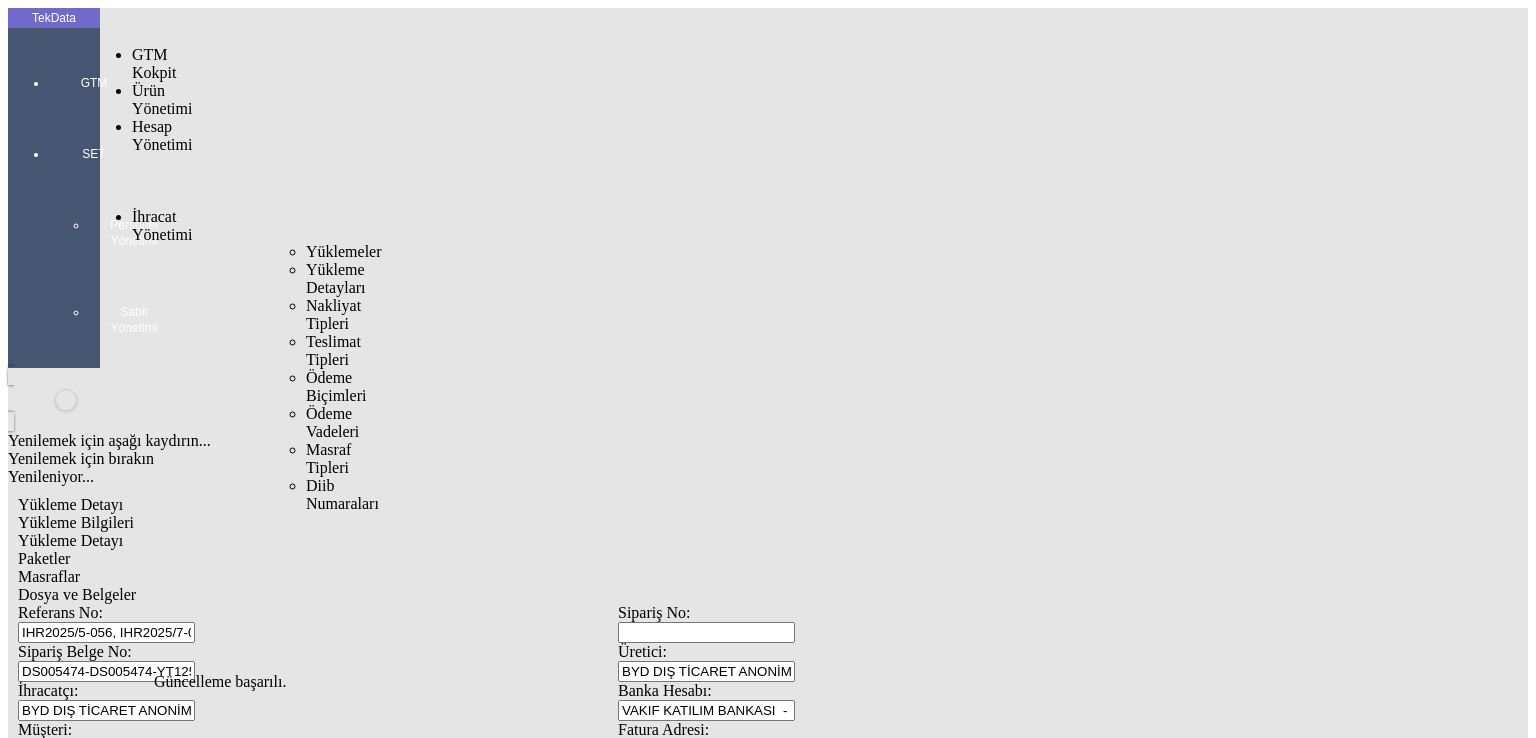 drag, startPoint x: 247, startPoint y: 111, endPoint x: 267, endPoint y: 109, distance: 20.09975 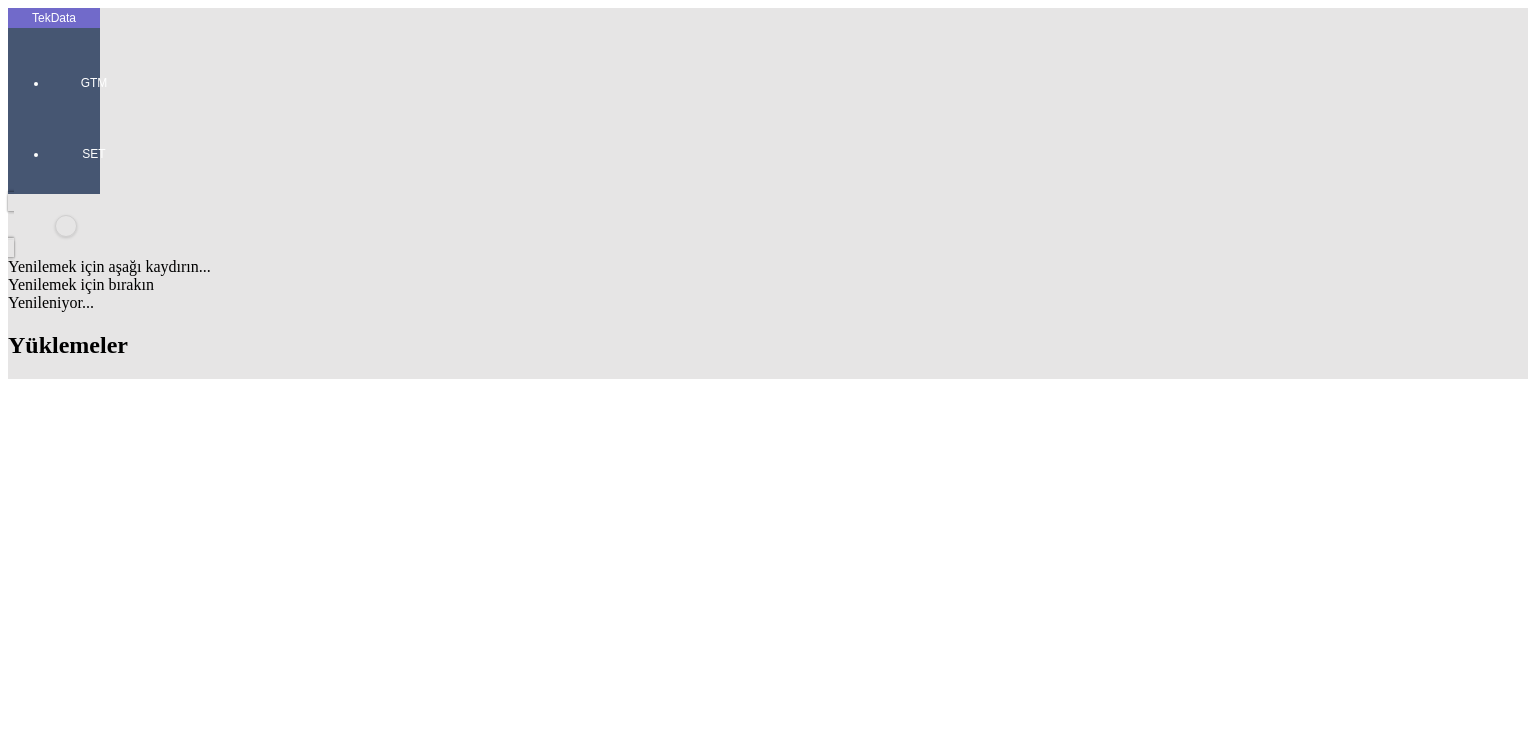 scroll, scrollTop: 1700, scrollLeft: 0, axis: vertical 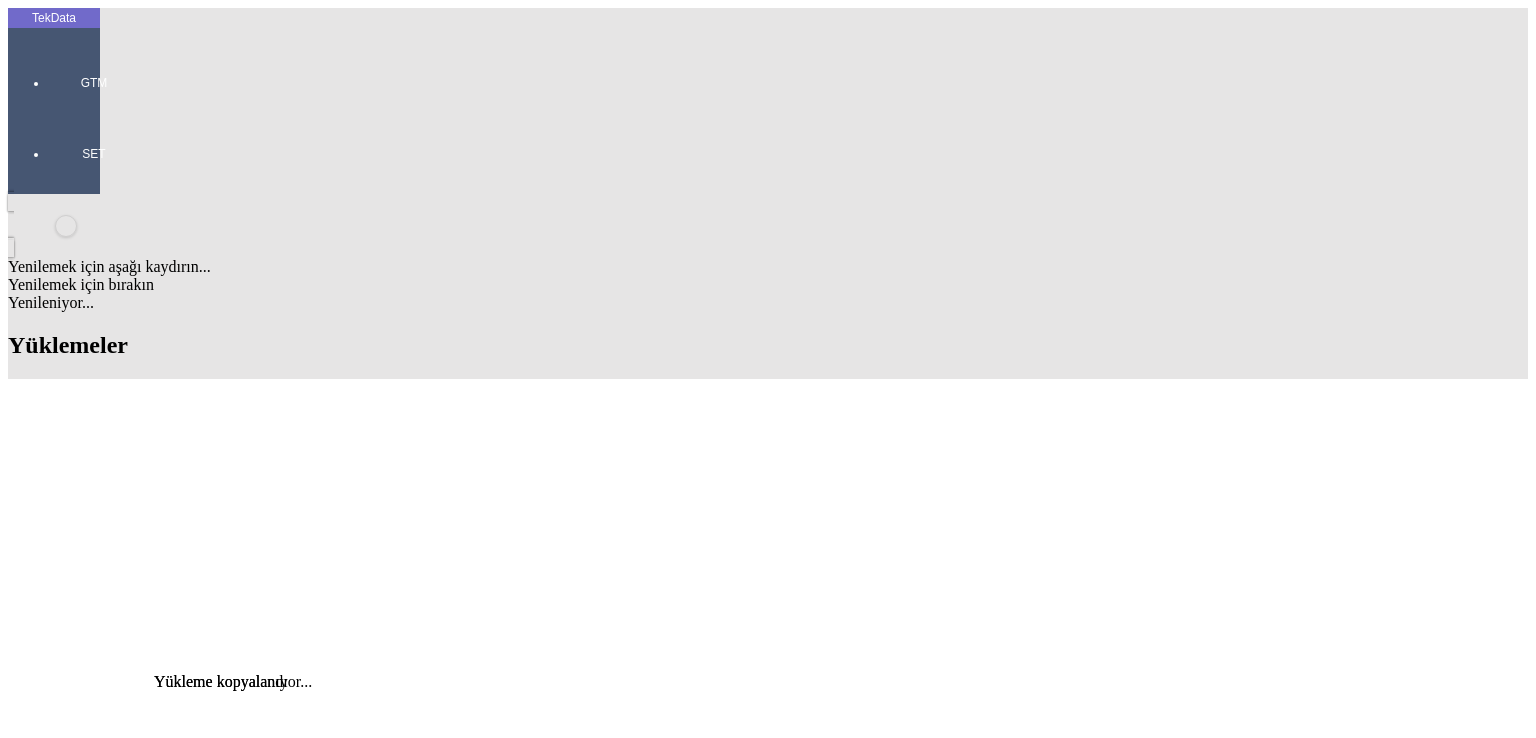 click on "Detay" 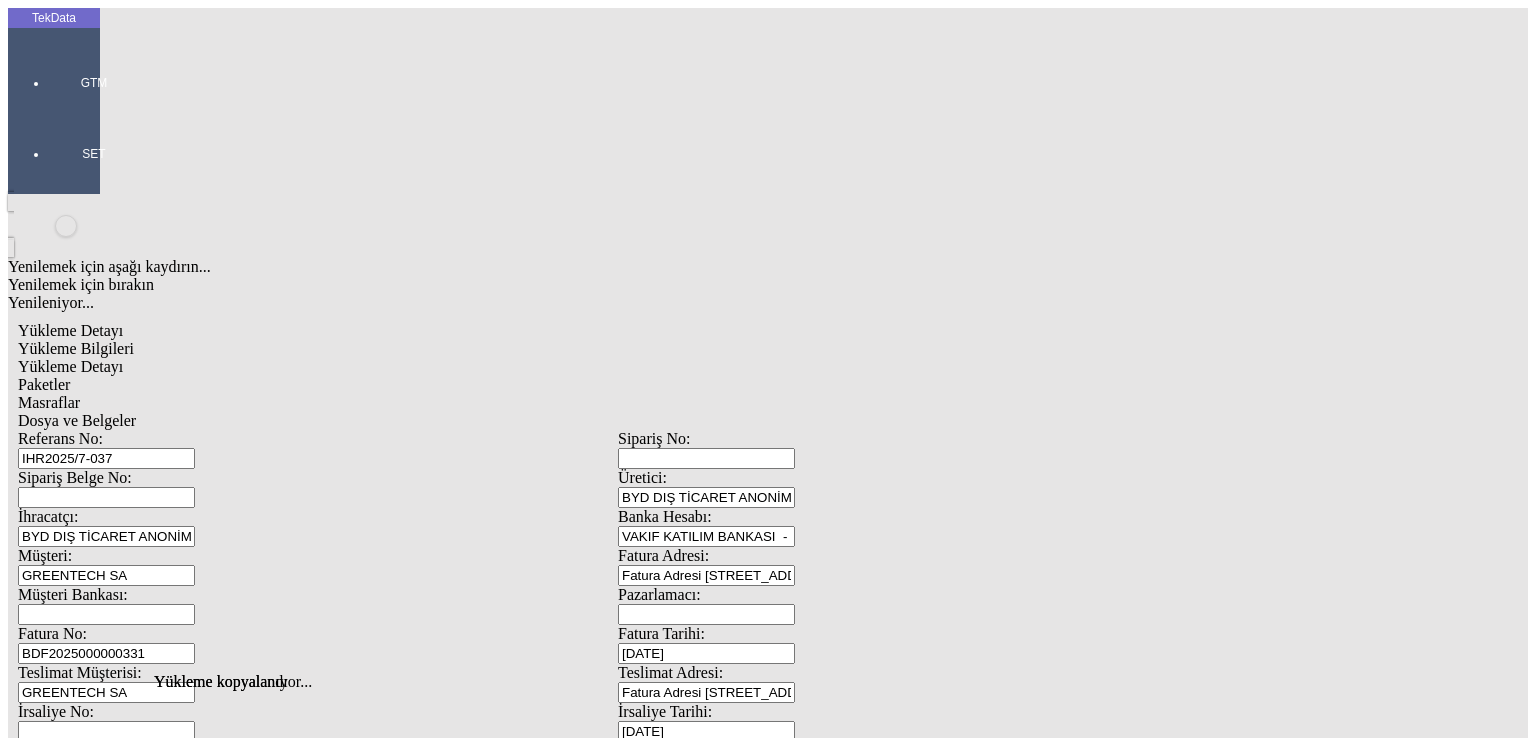 scroll, scrollTop: 0, scrollLeft: 0, axis: both 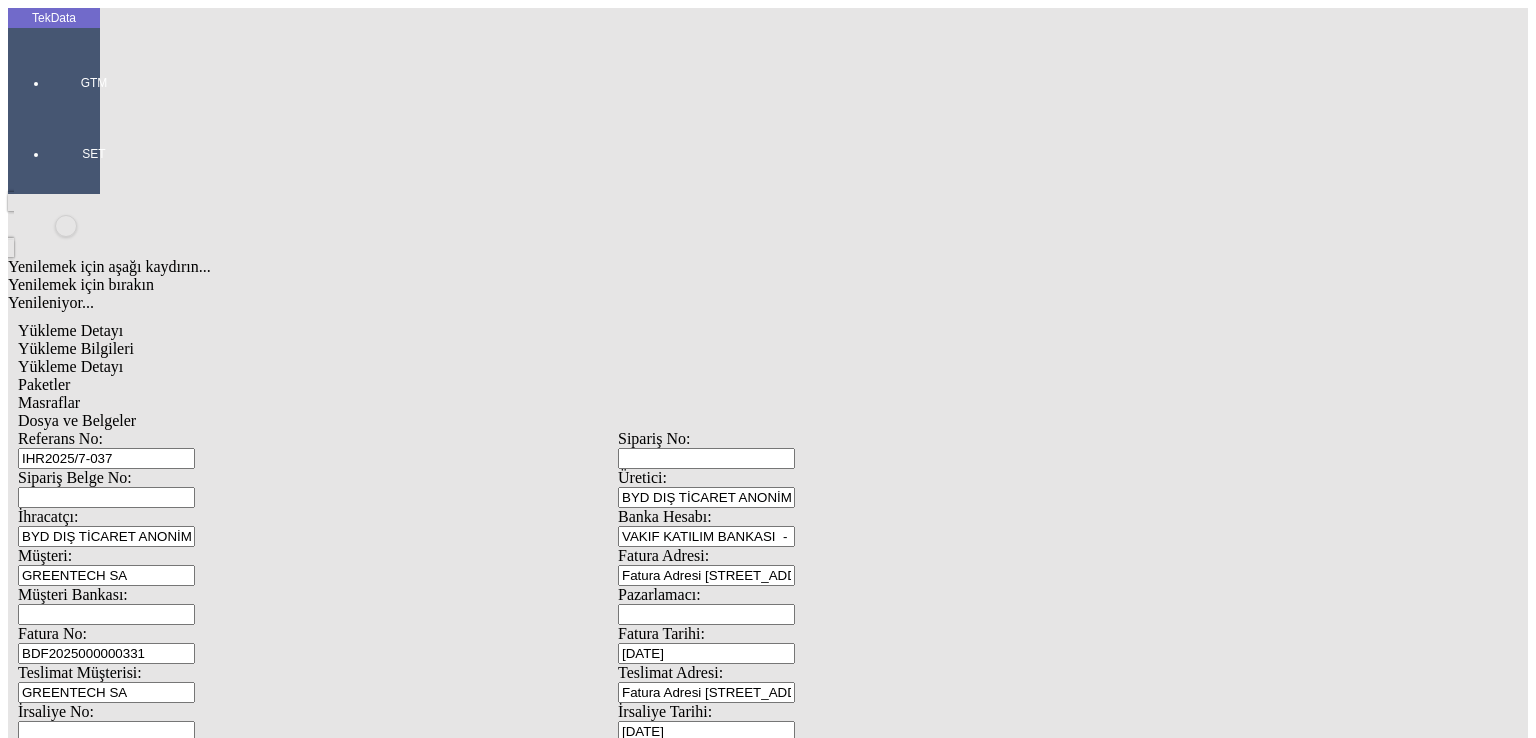 click on "IHR2025/7-037" at bounding box center [106, 458] 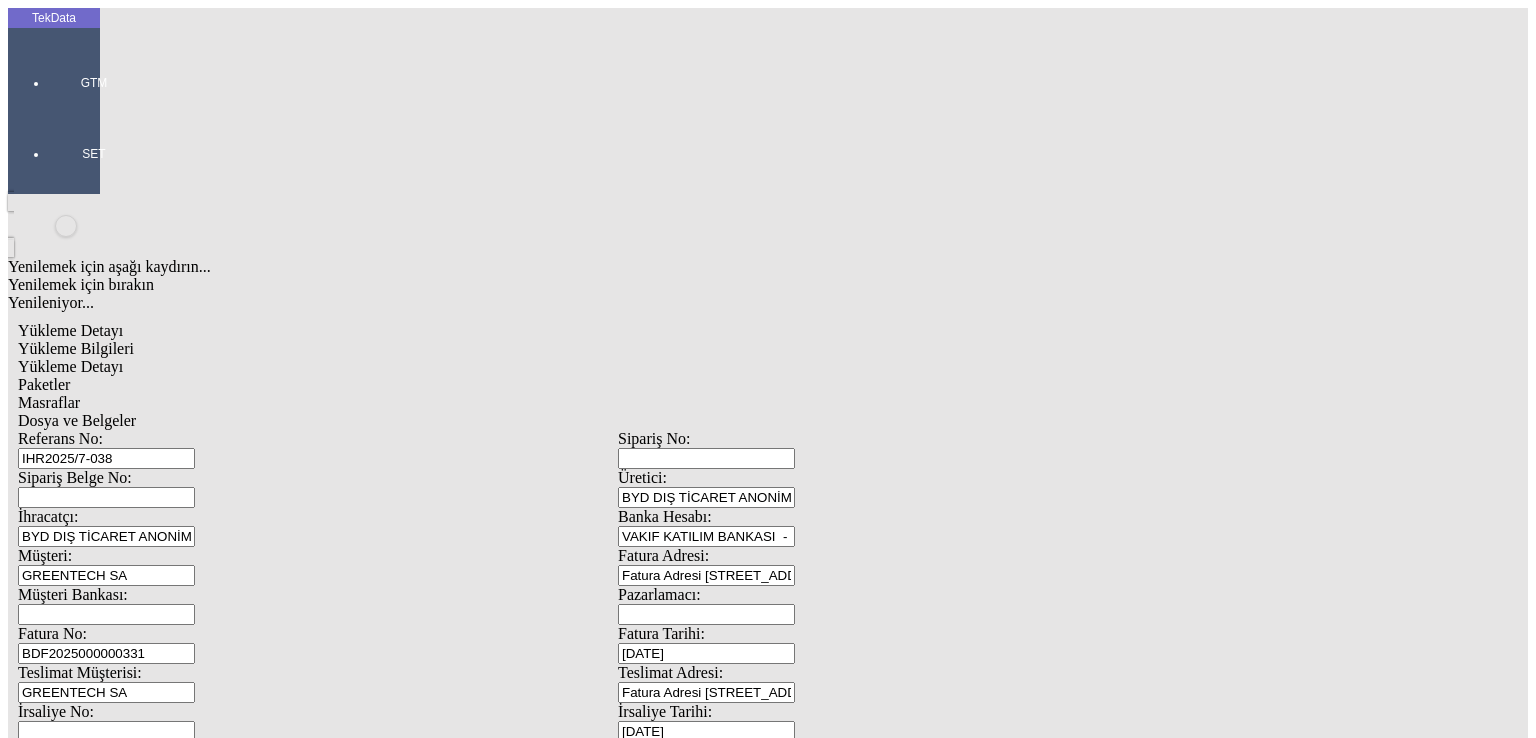 type on "IHR2025/7-038" 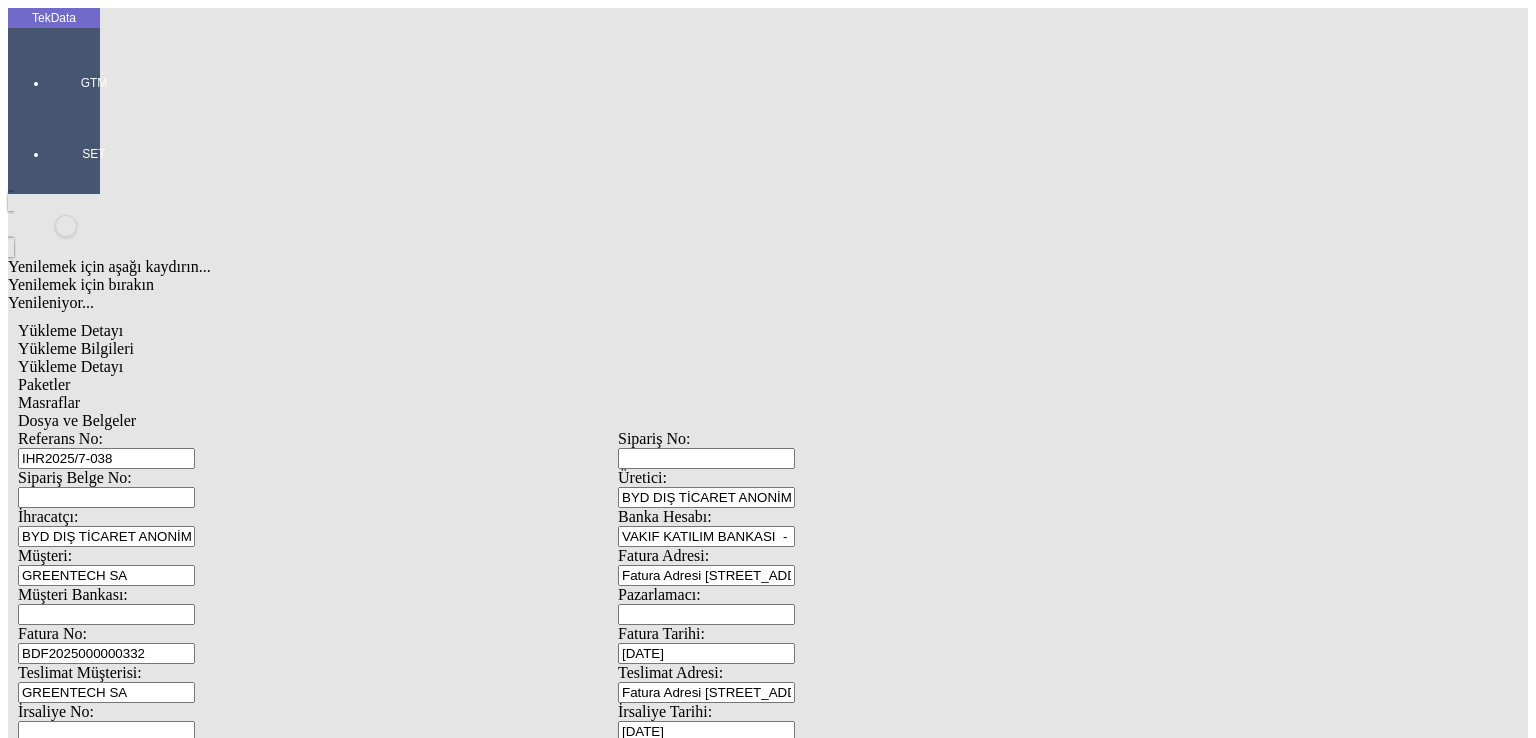 type on "BDF2025000000332" 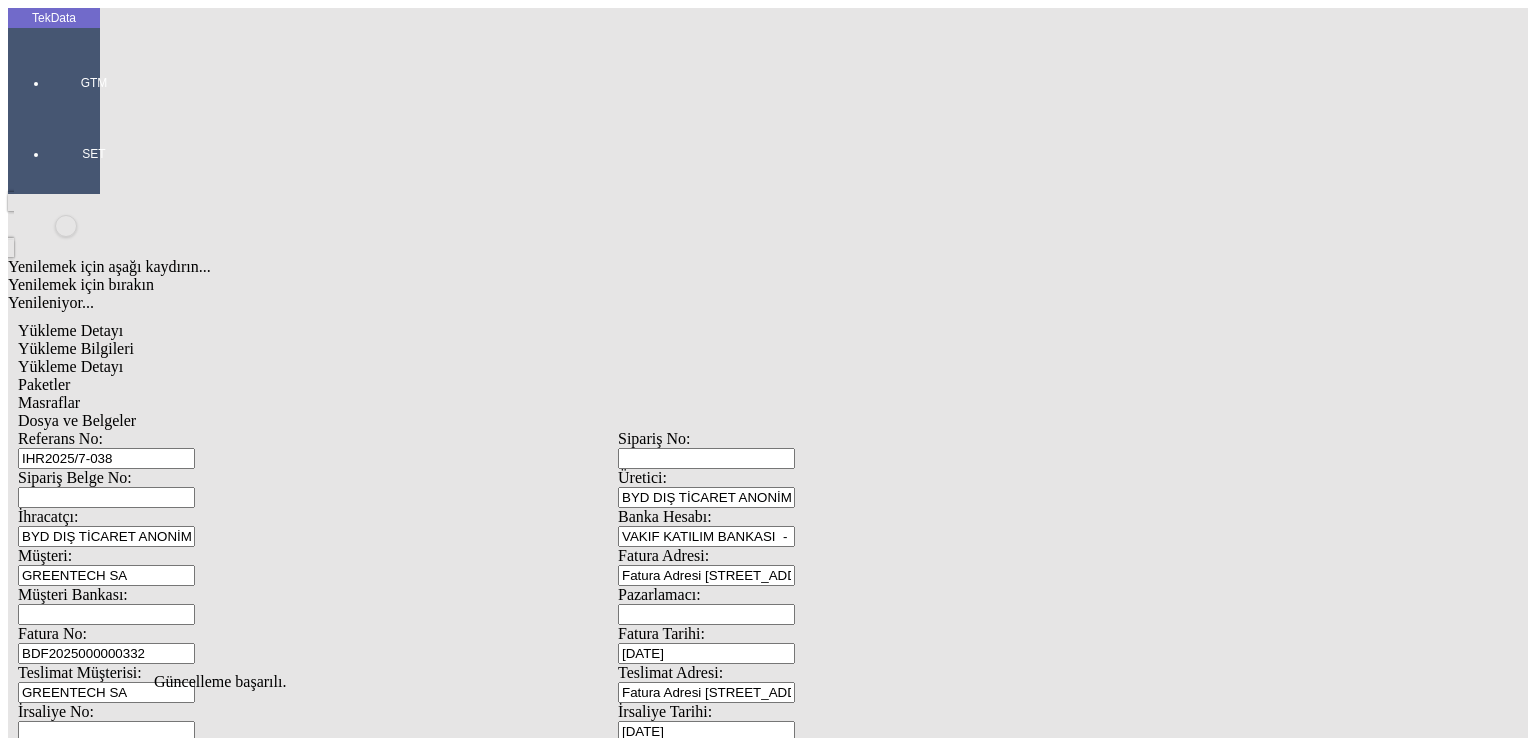 scroll, scrollTop: 0, scrollLeft: 0, axis: both 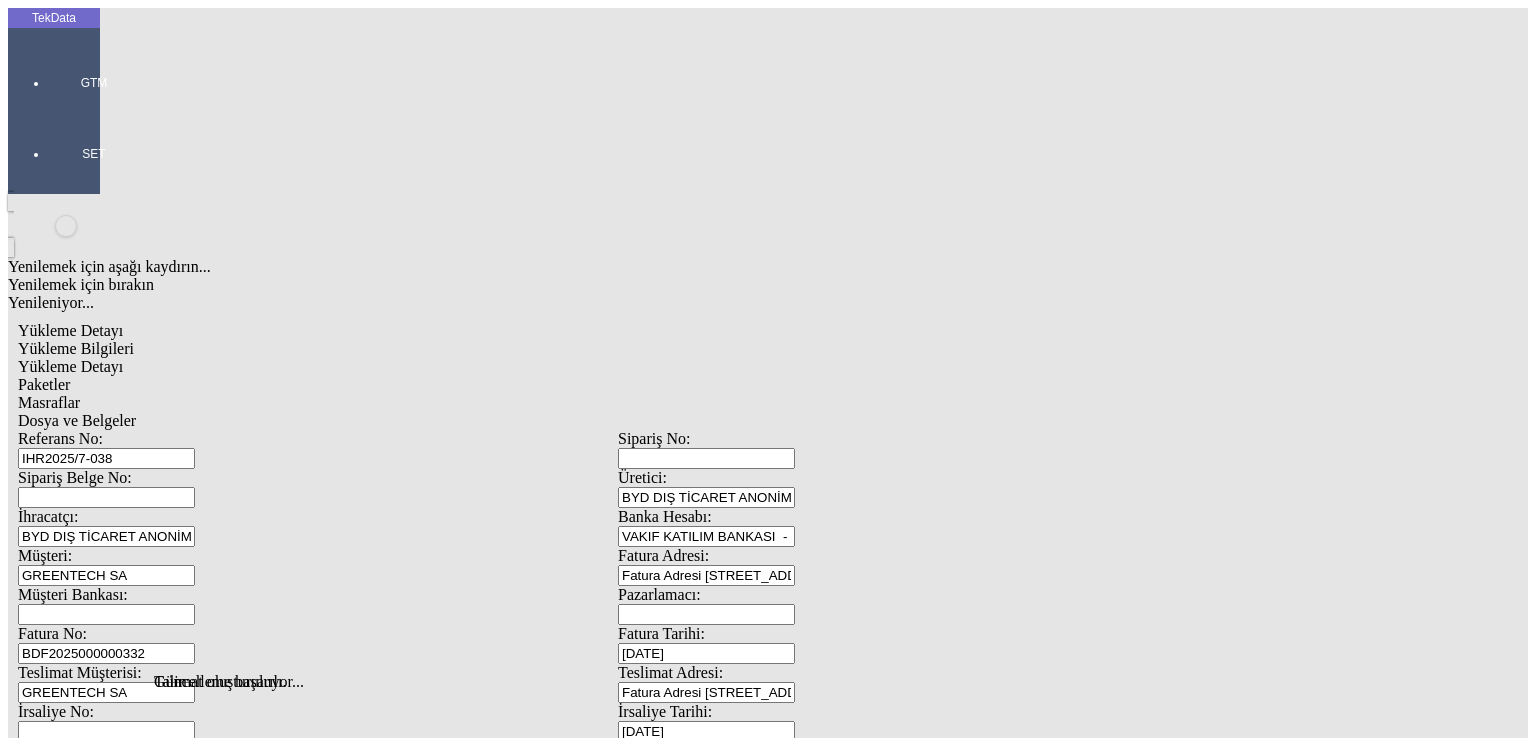 click on "Dosya ve Belgeler" 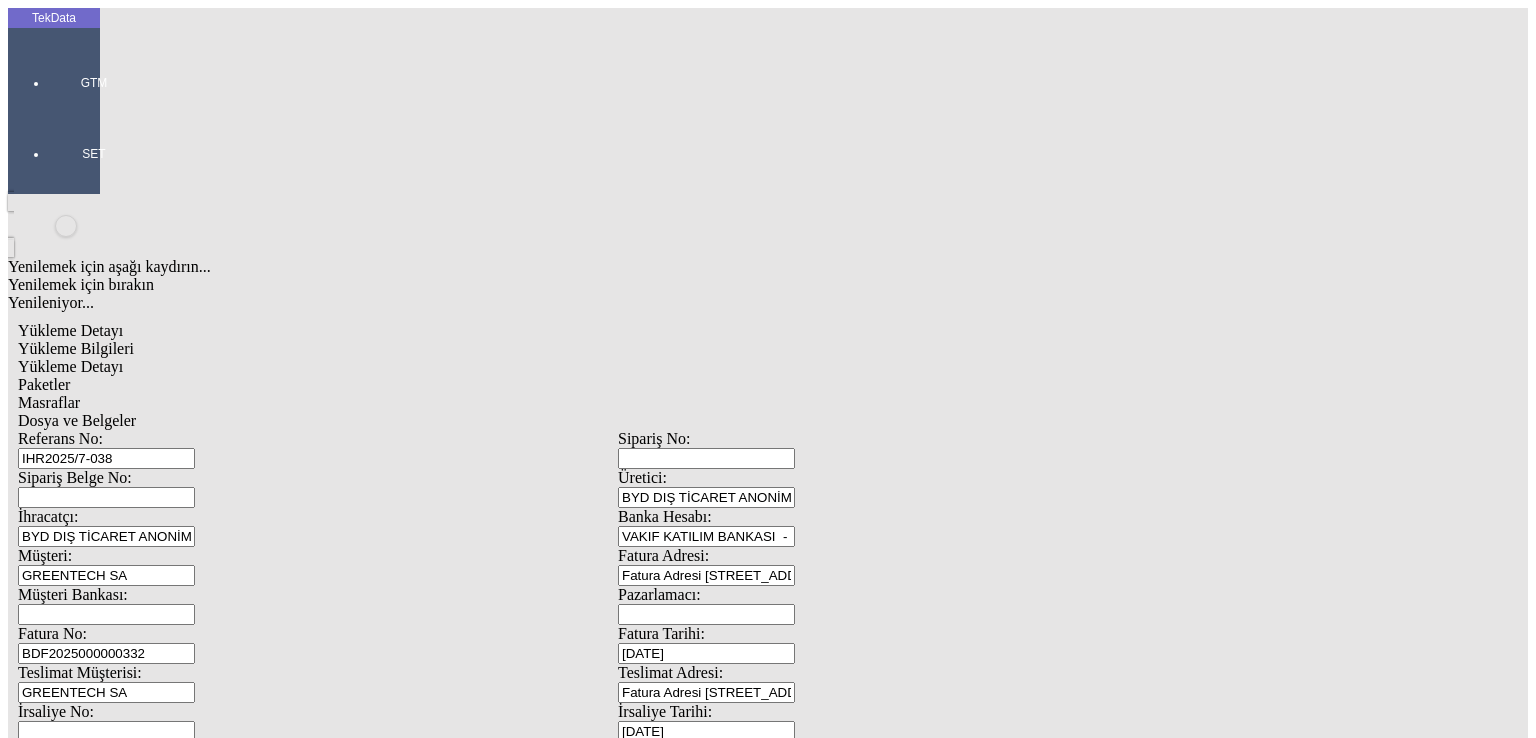 click on "İndir" 